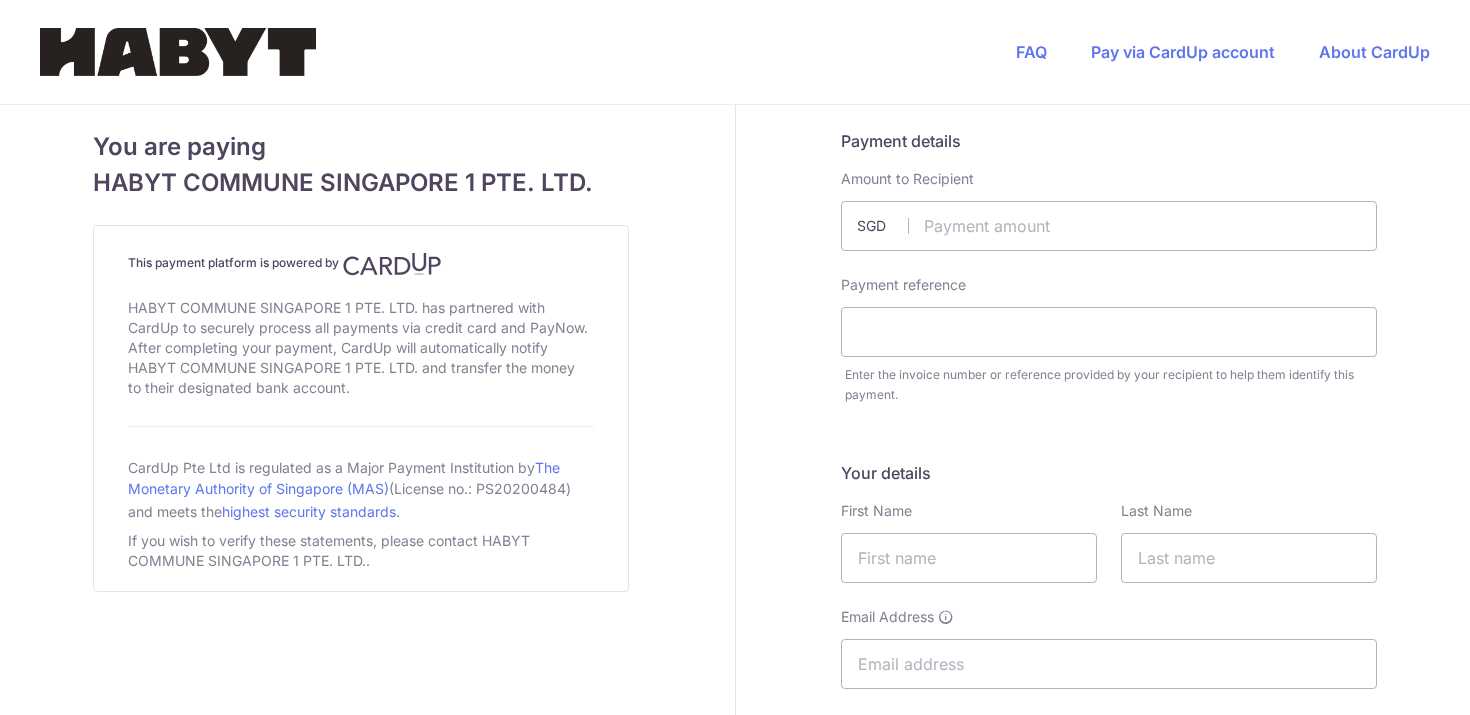 scroll, scrollTop: 0, scrollLeft: 0, axis: both 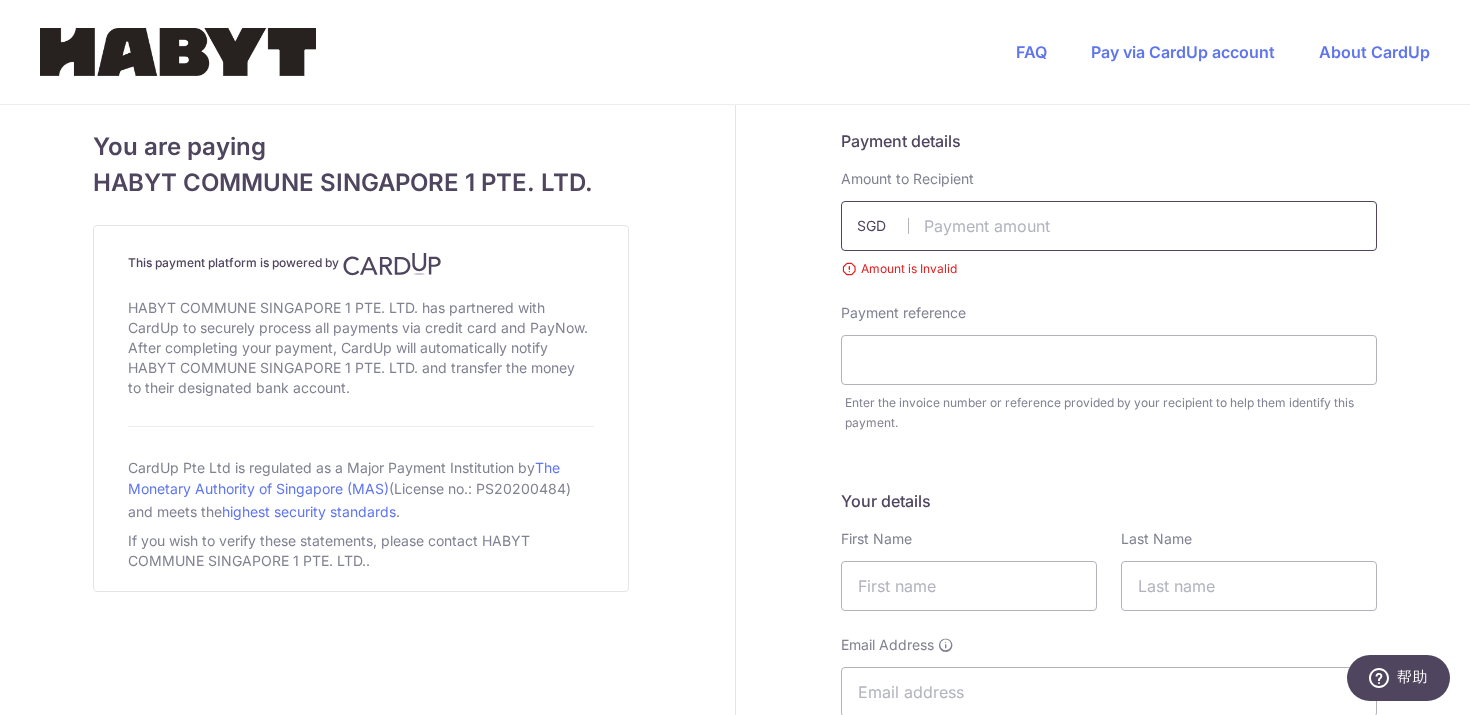 paste on "https://ap" 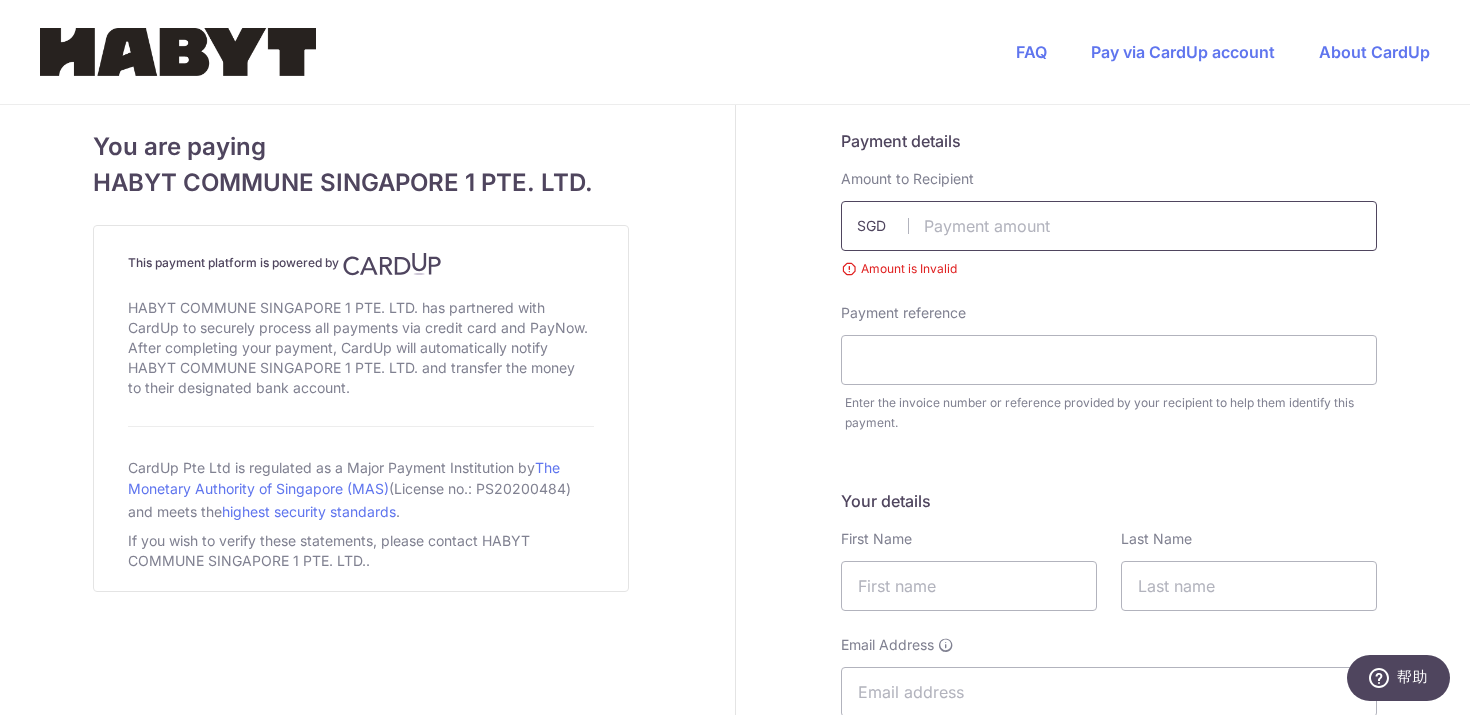 type on "https://ap" 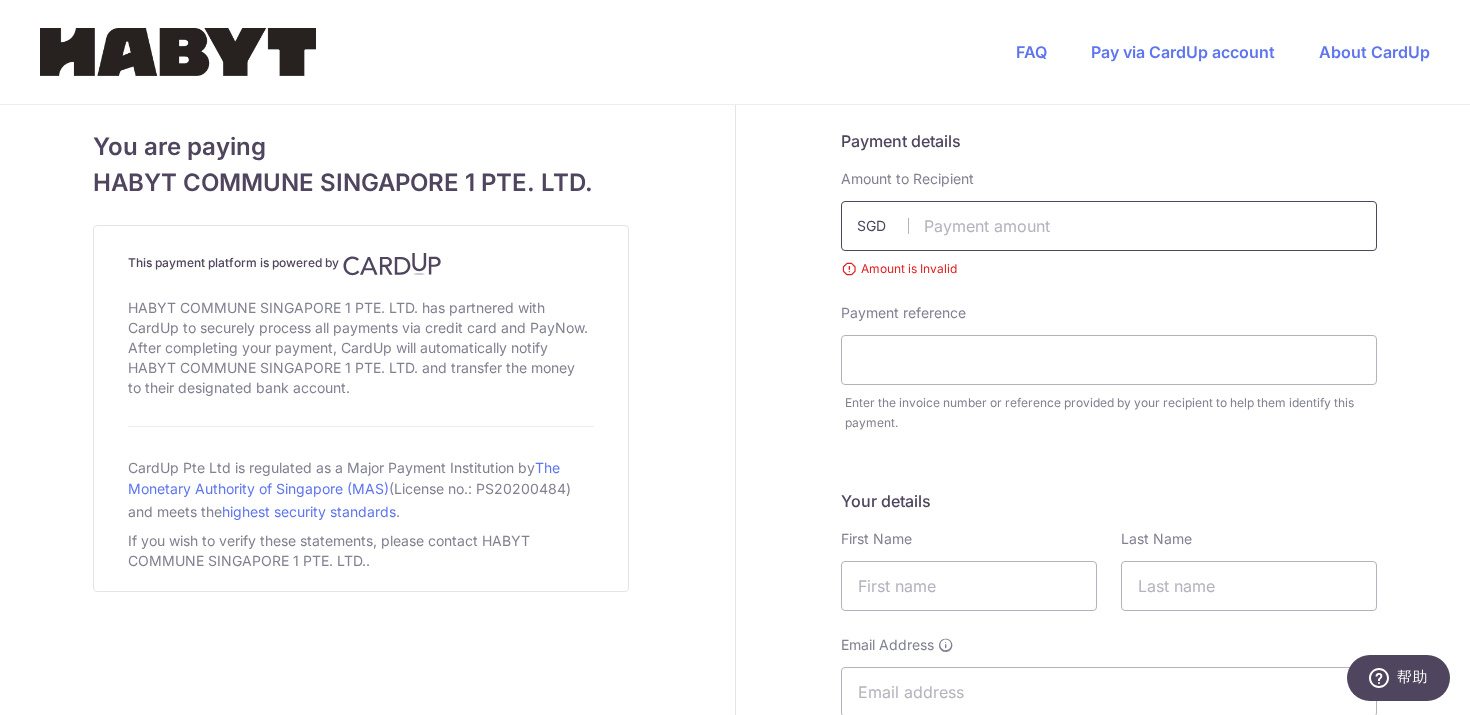 paste on "3542.67" 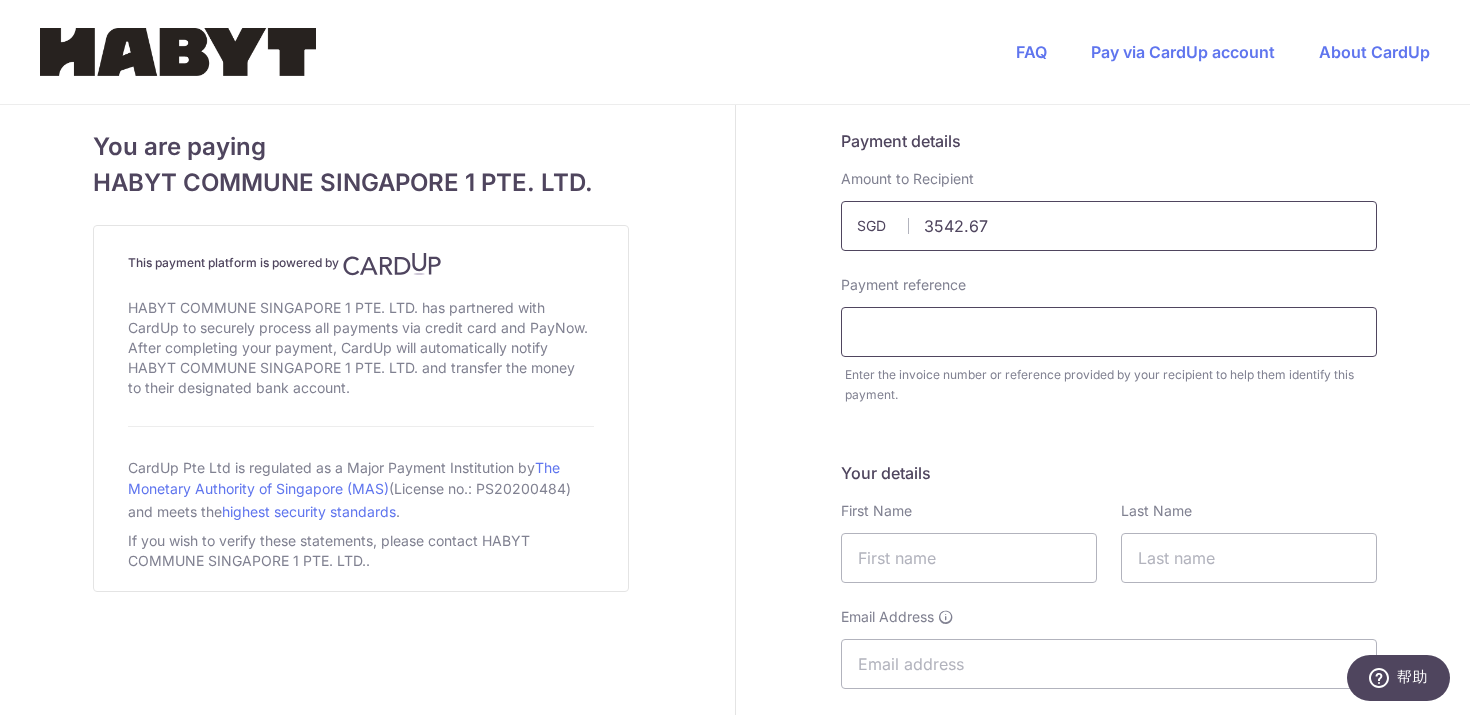 type on "3542.67" 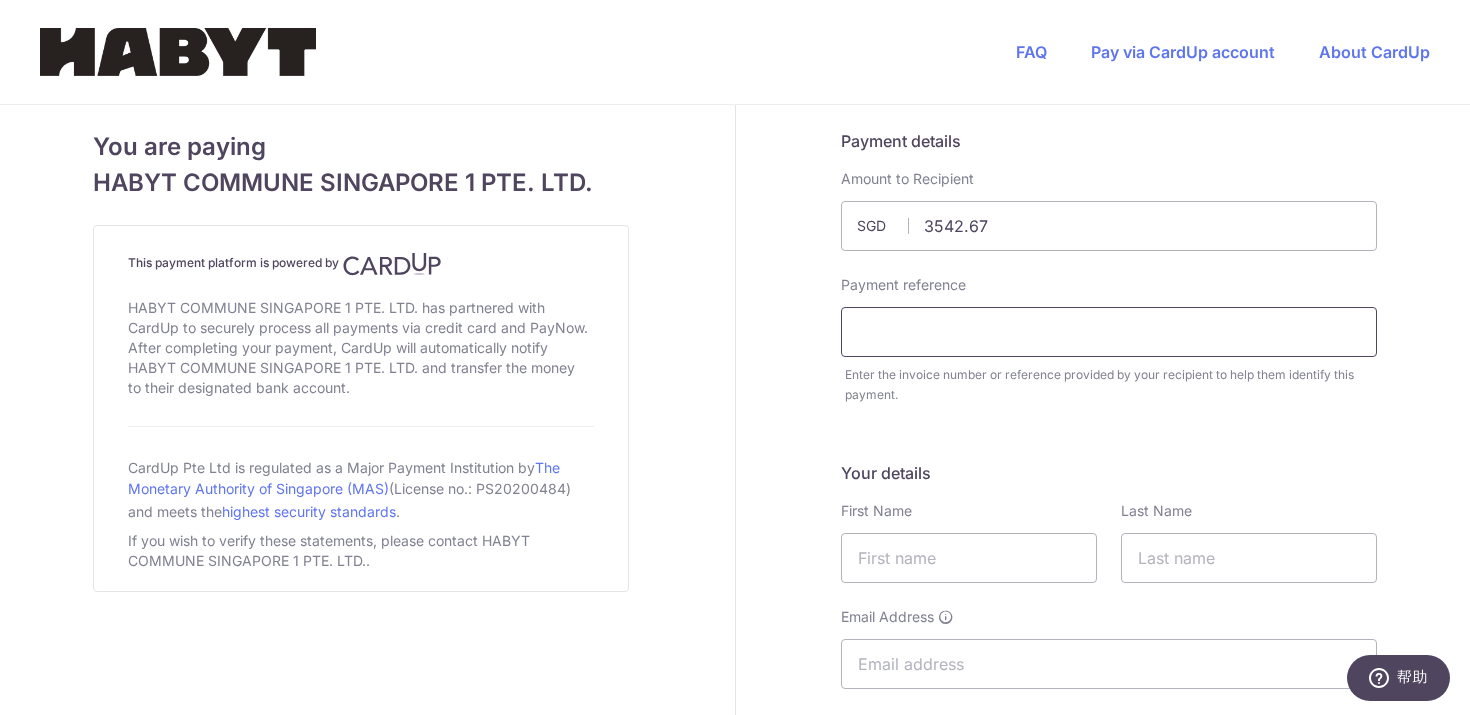 click at bounding box center (1109, 332) 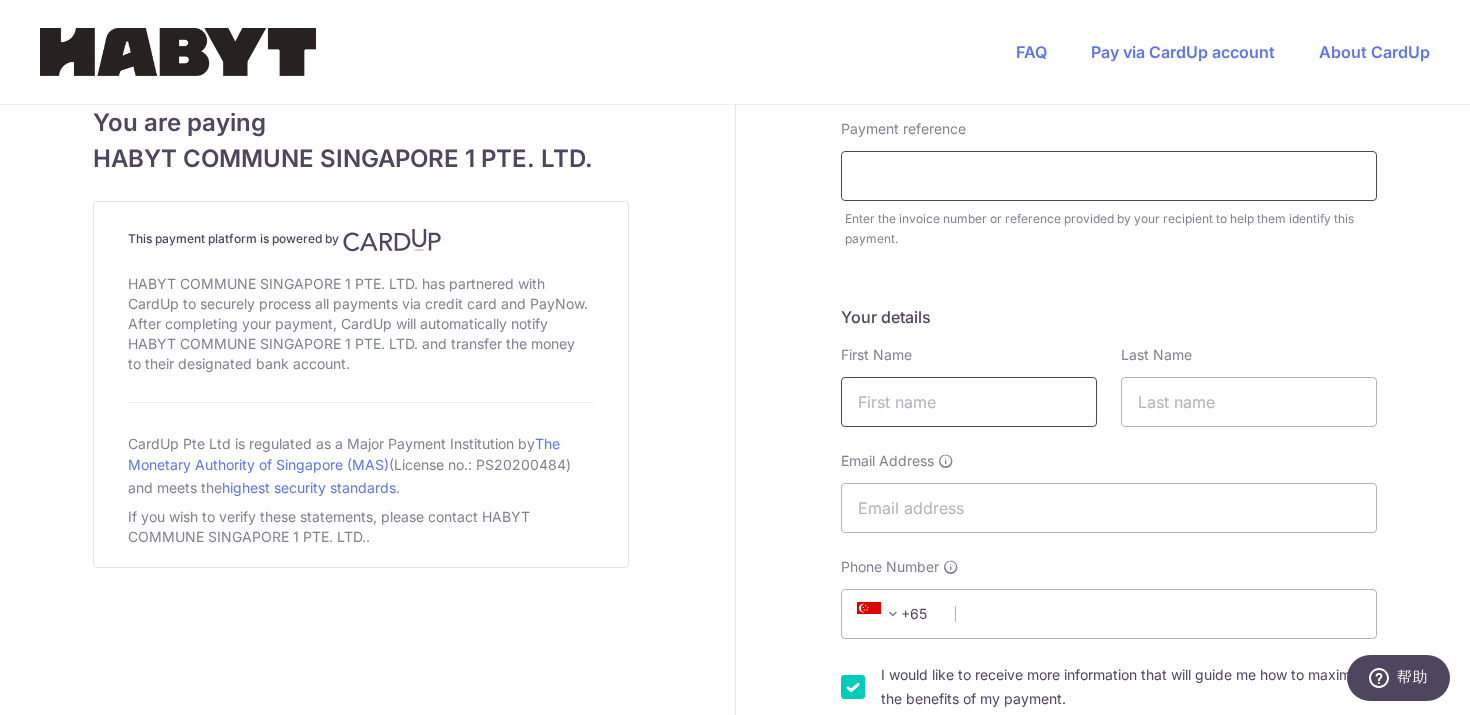 scroll, scrollTop: 180, scrollLeft: 0, axis: vertical 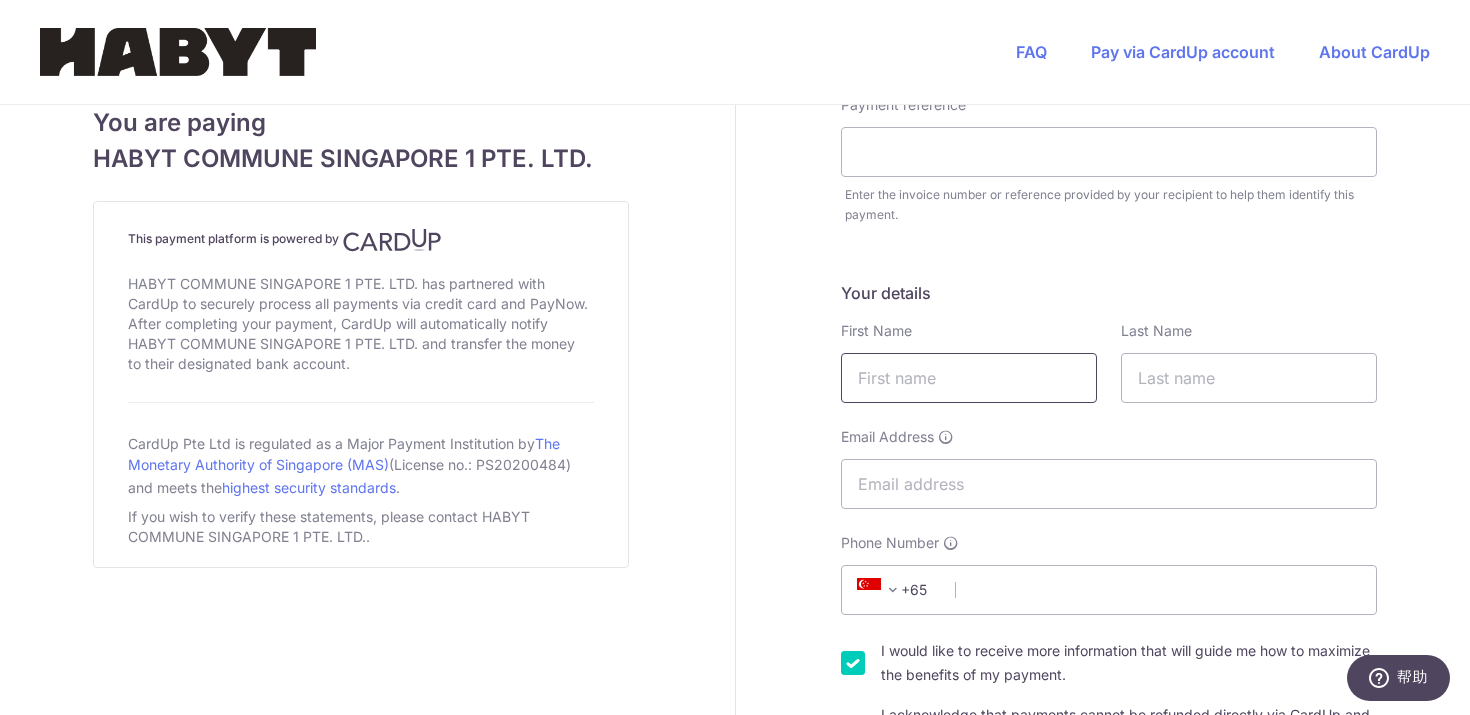 click at bounding box center (969, 378) 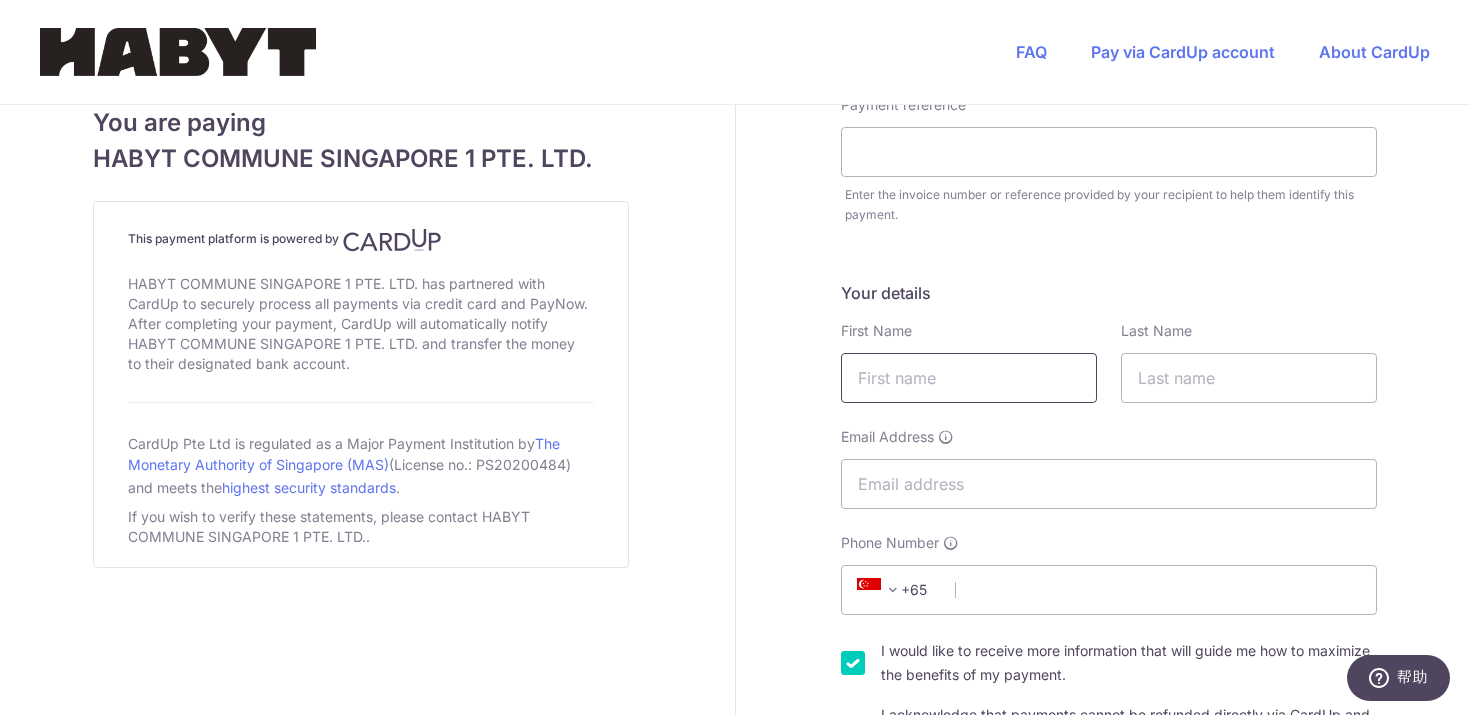 type on "[FIRST]" 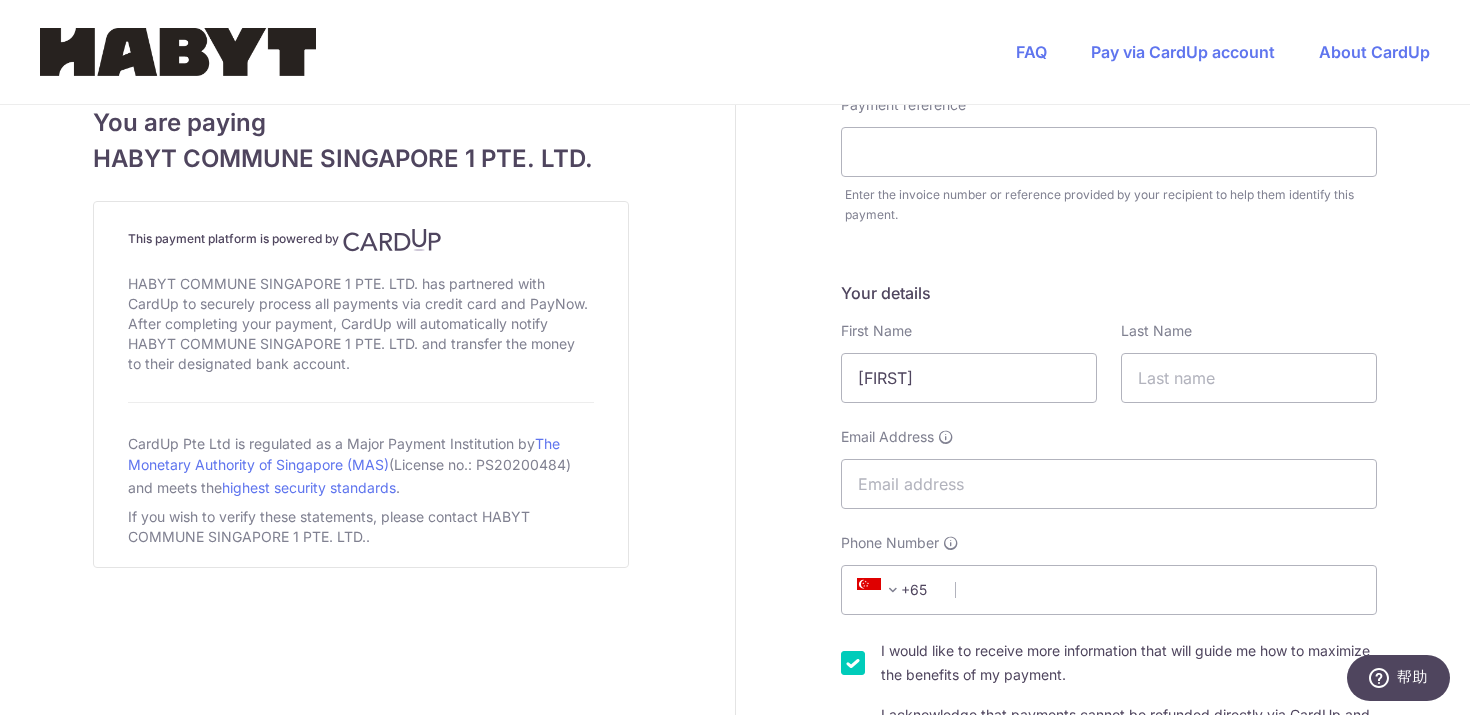 type on "[LAST]" 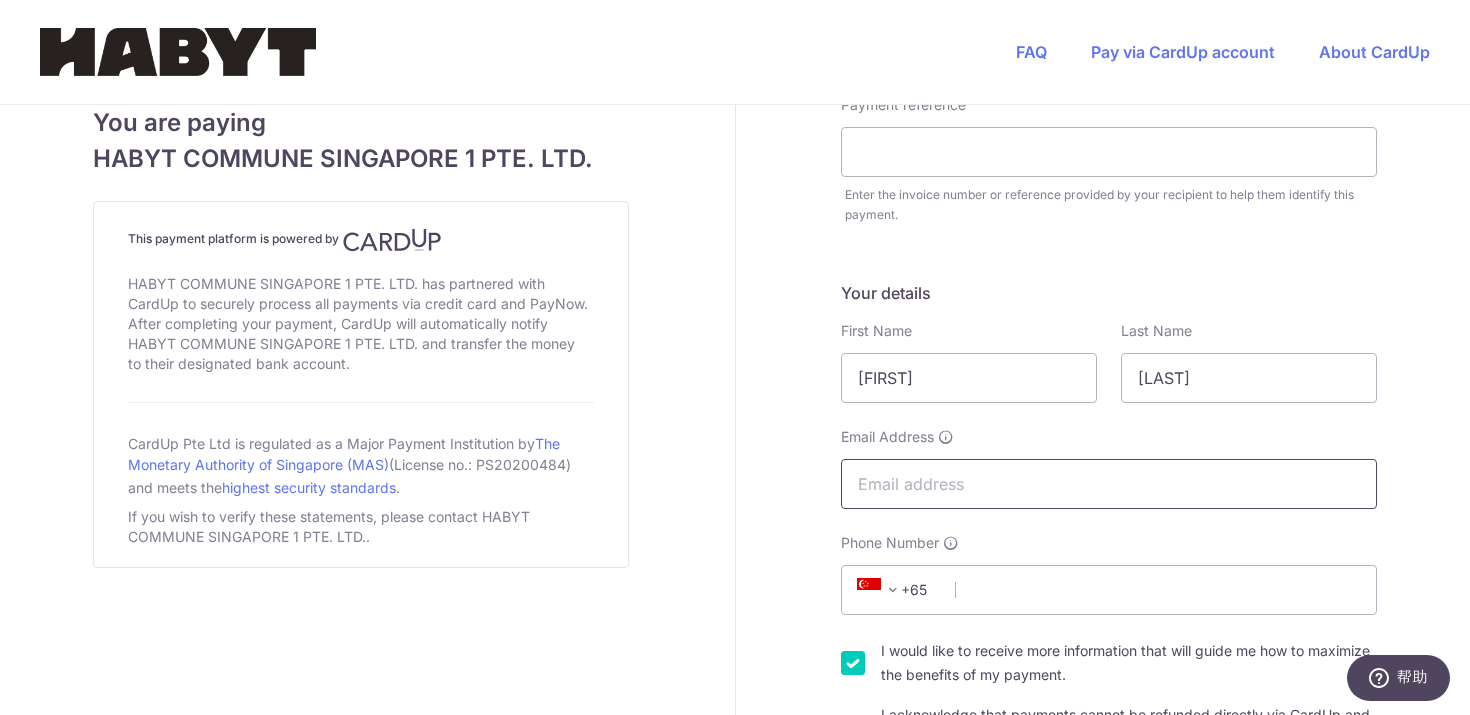 type on "[EMAIL]" 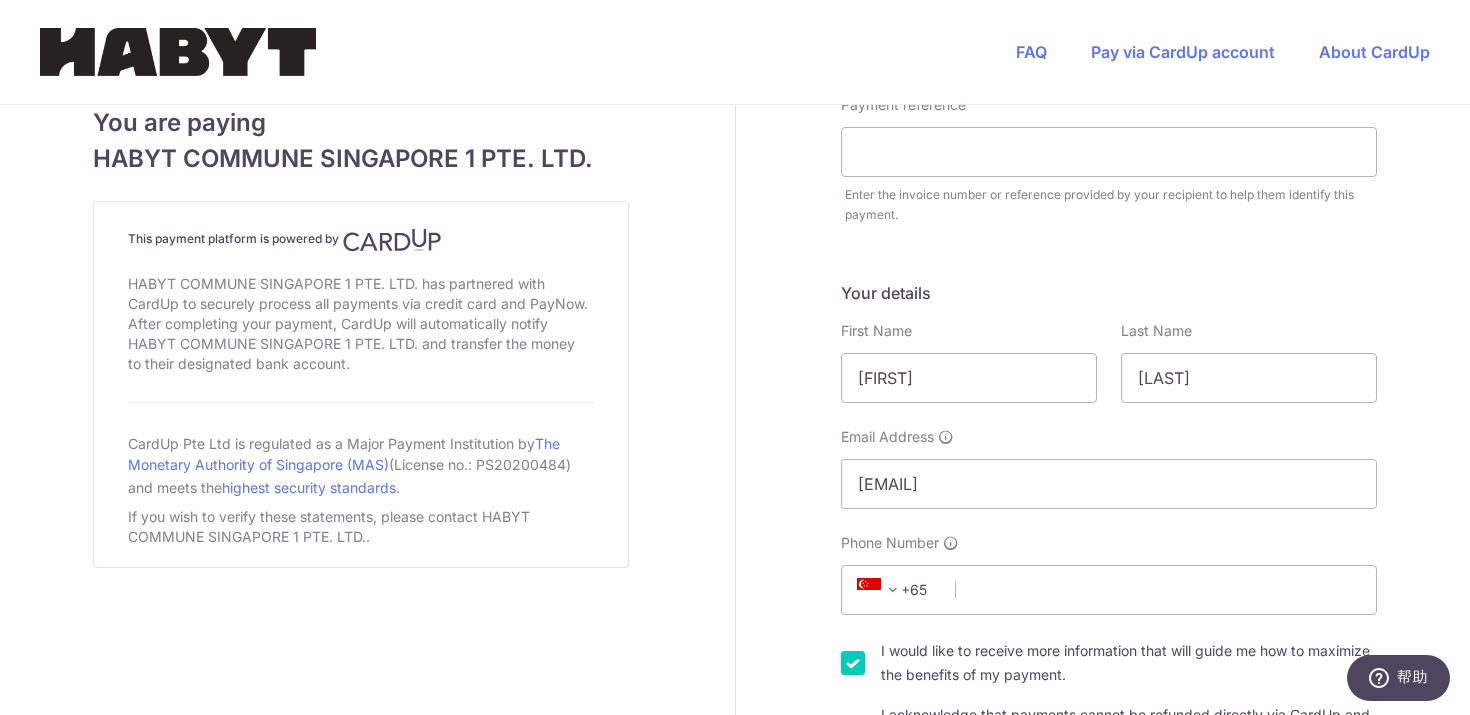 select on "33" 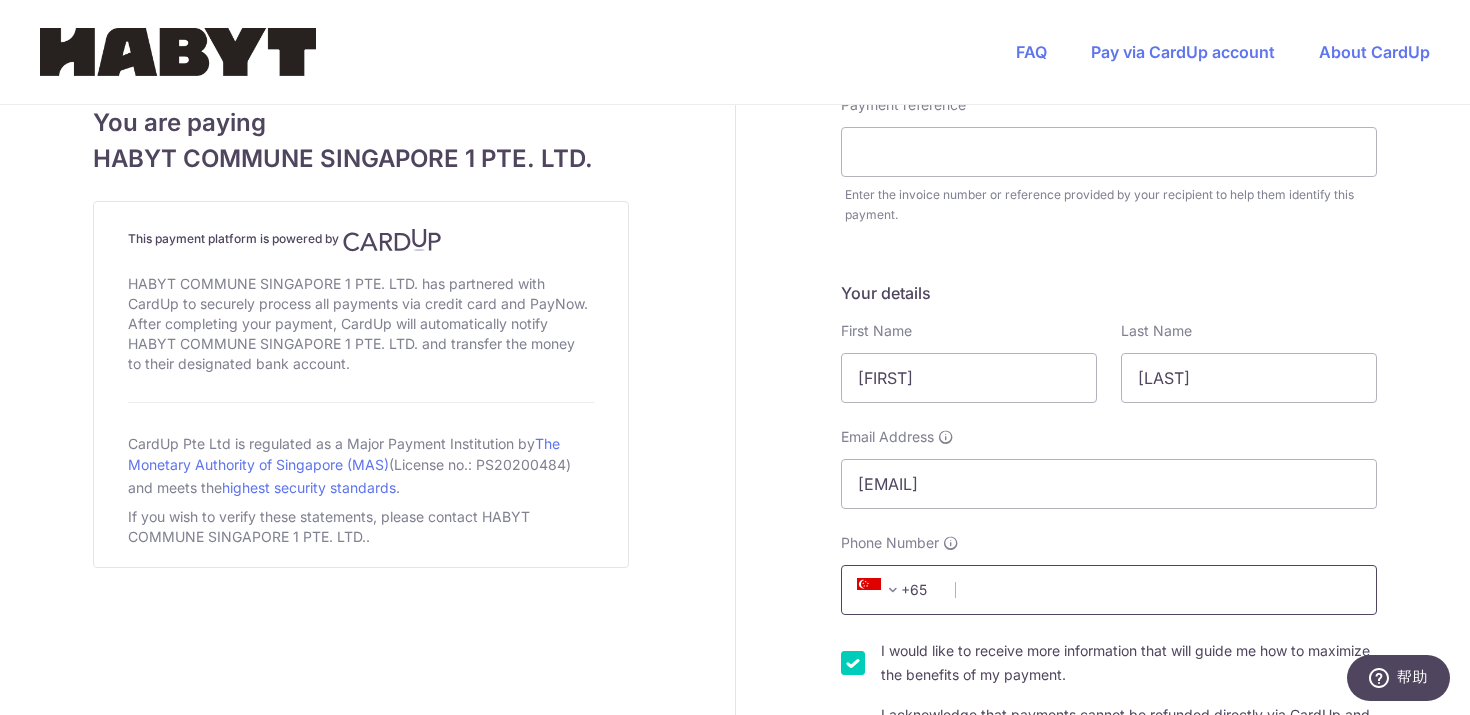type on "[PHONE]" 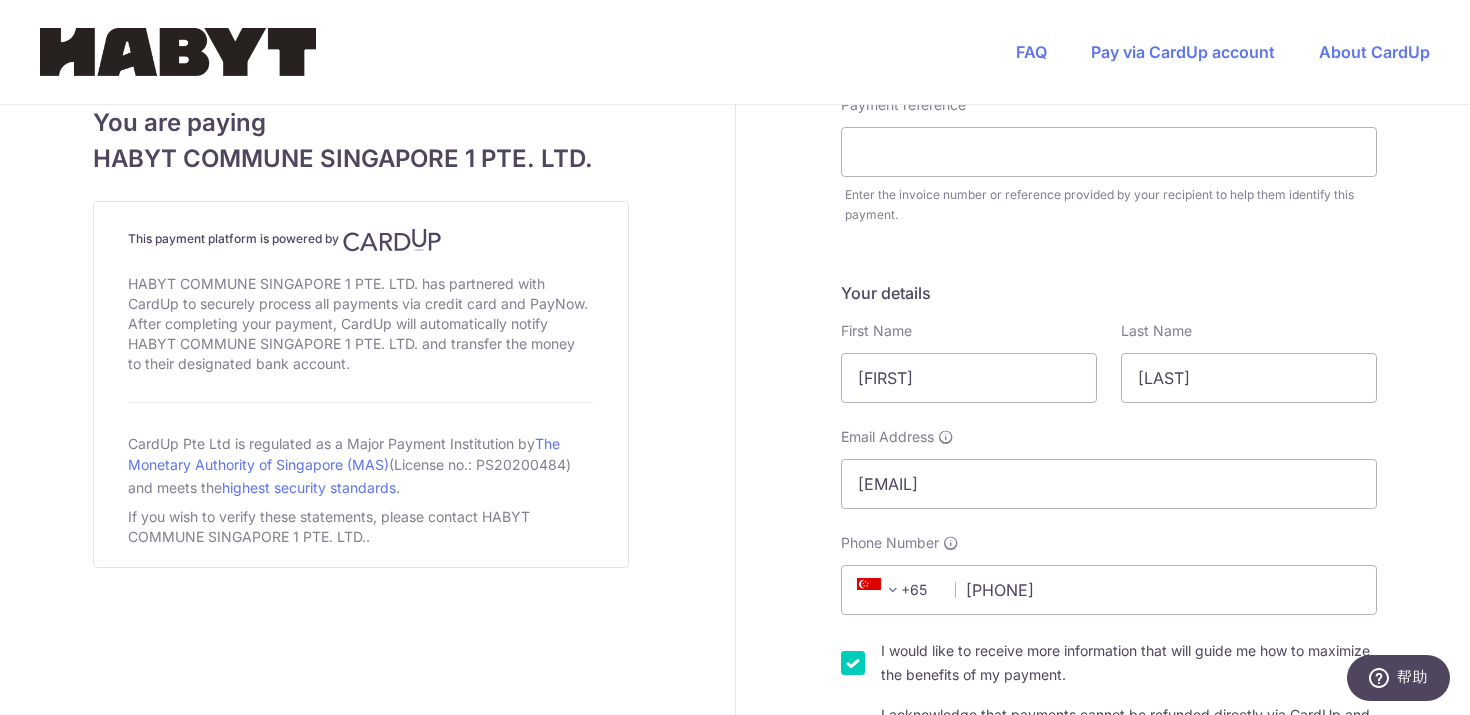 select on "[COUNTRY_CODE]" 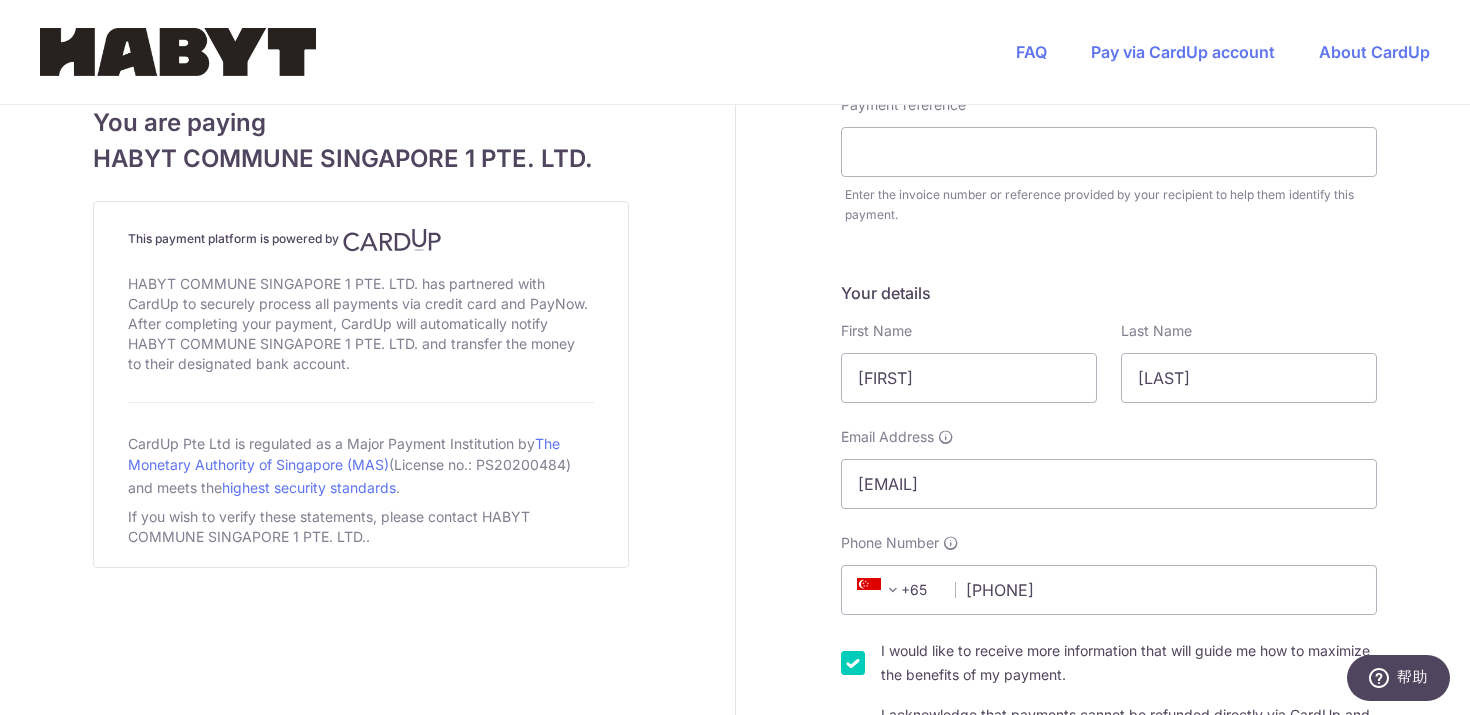 type on "77300" 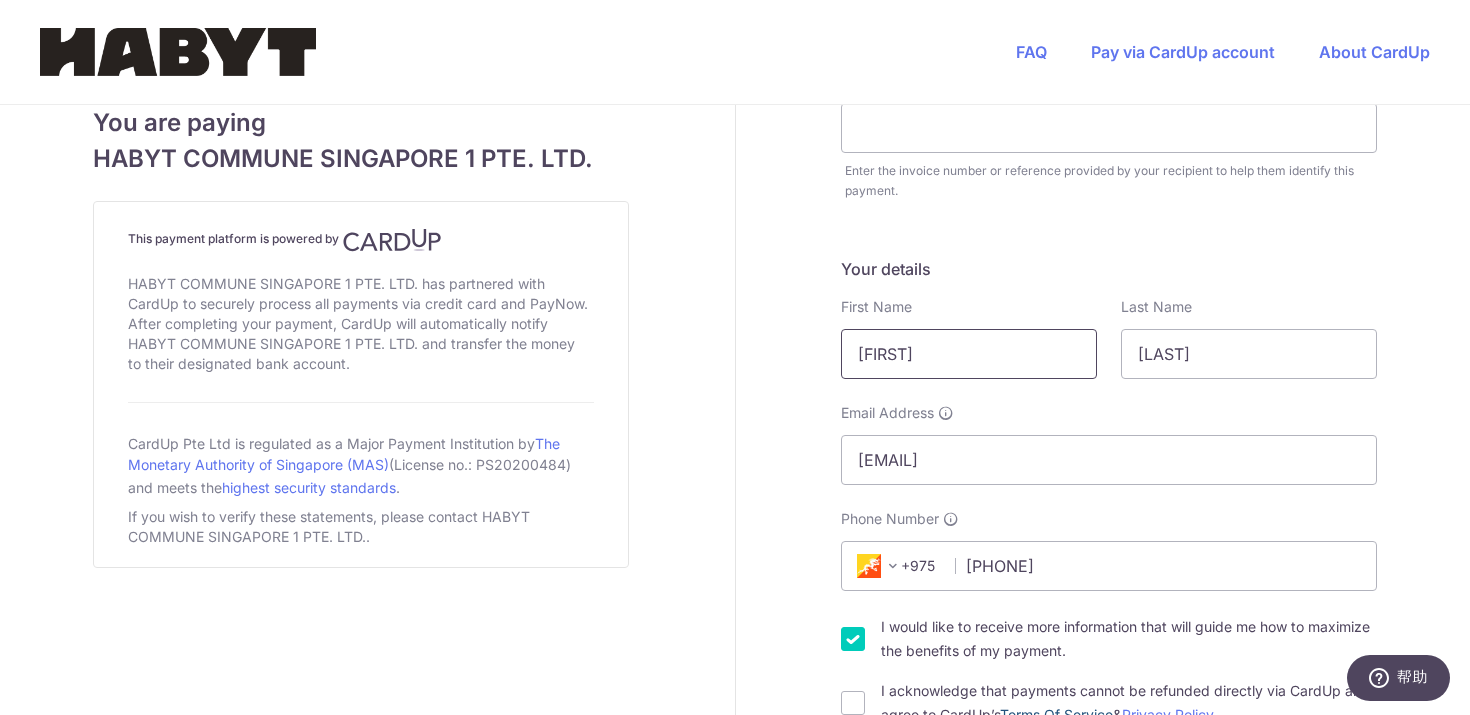 scroll, scrollTop: 197, scrollLeft: 0, axis: vertical 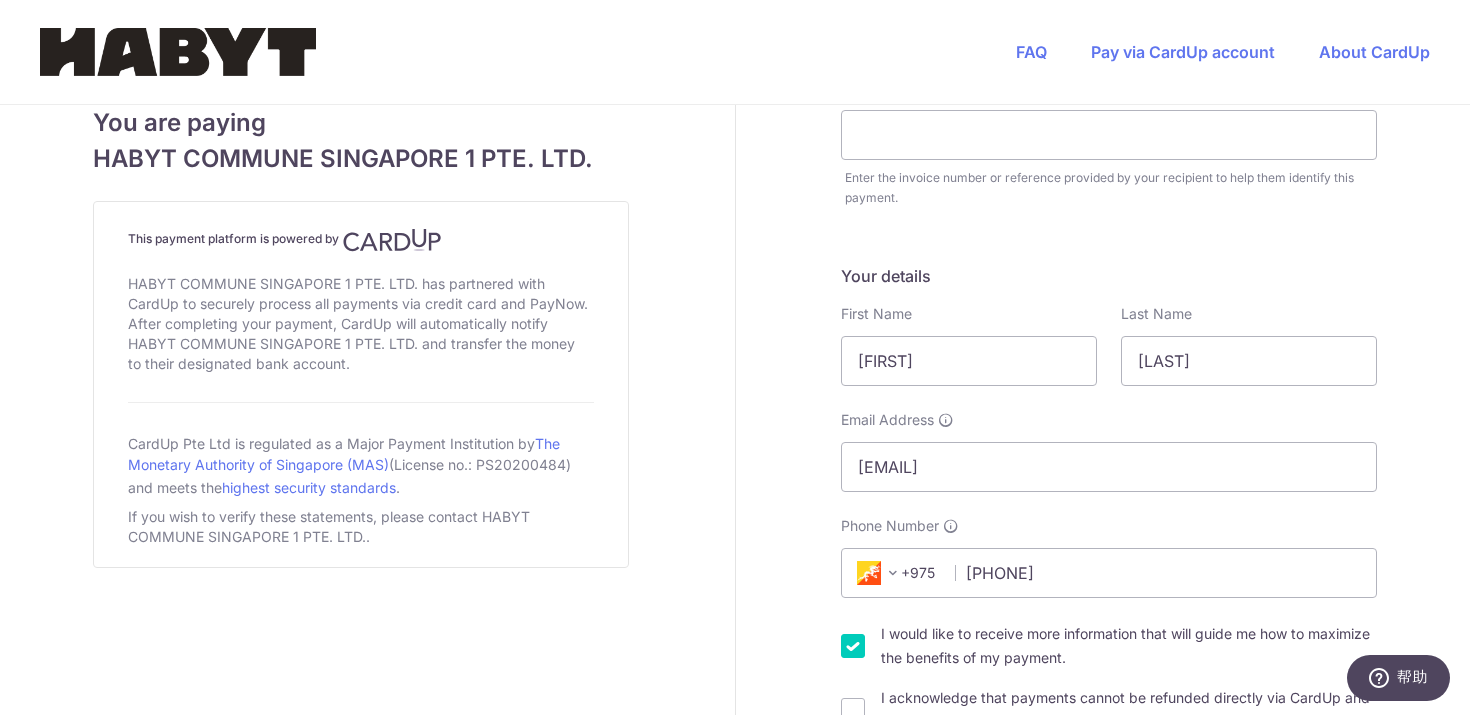 click at bounding box center [893, 573] 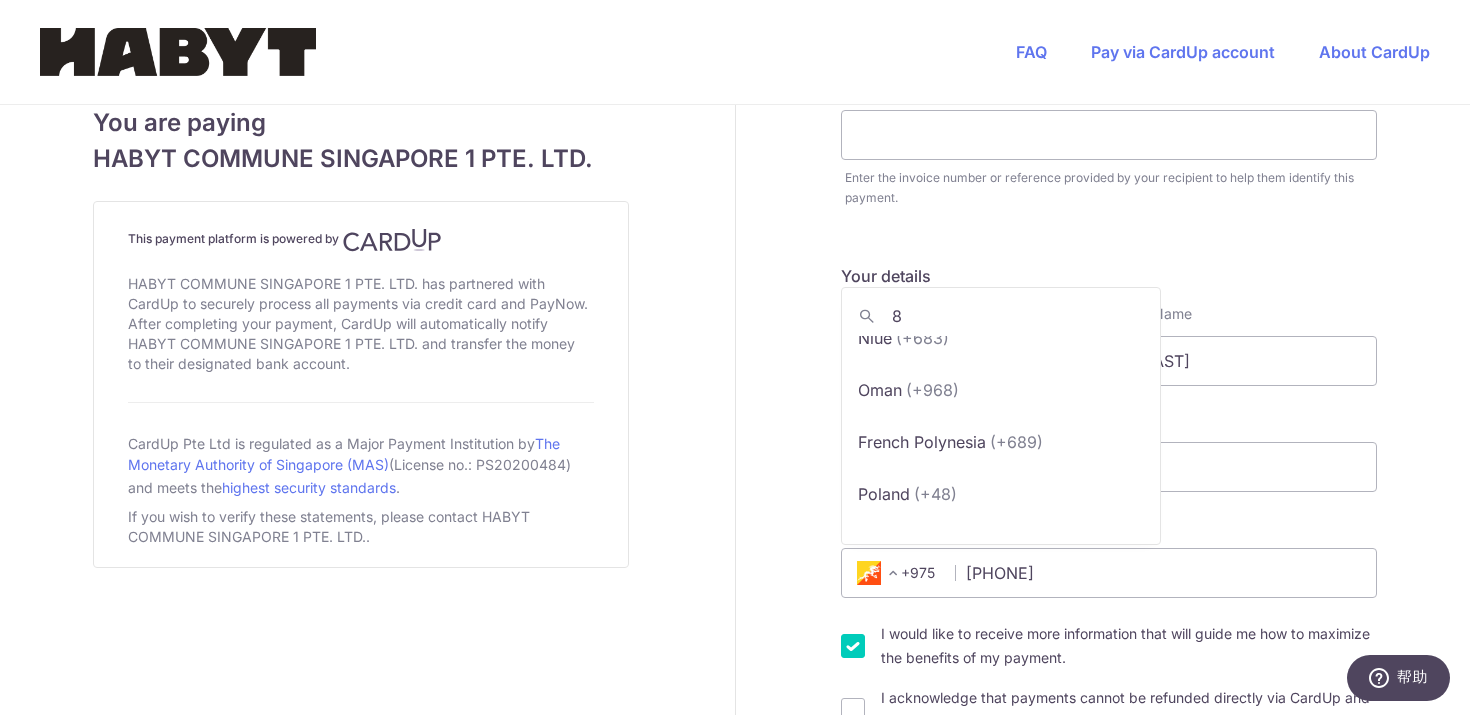 scroll, scrollTop: 0, scrollLeft: 0, axis: both 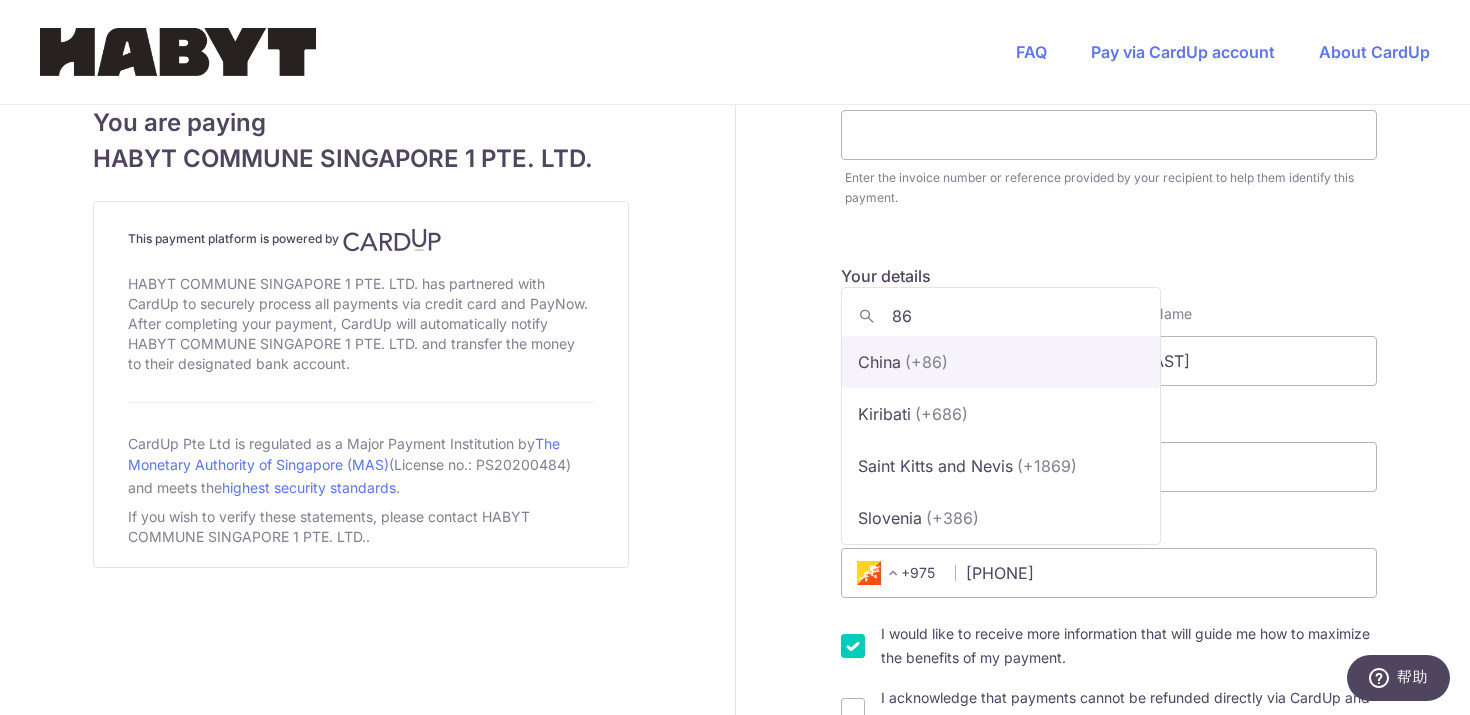 type on "86" 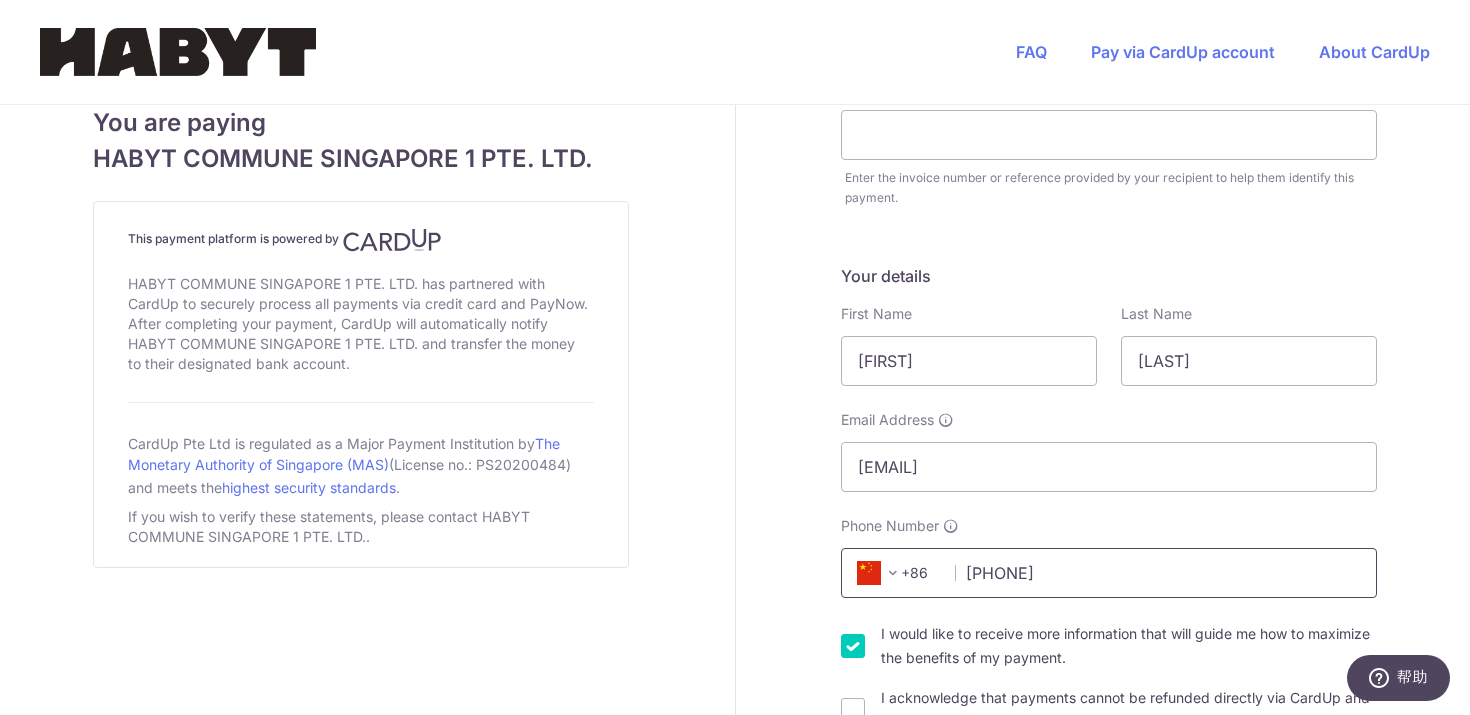 click on "[PHONE]" at bounding box center [1109, 573] 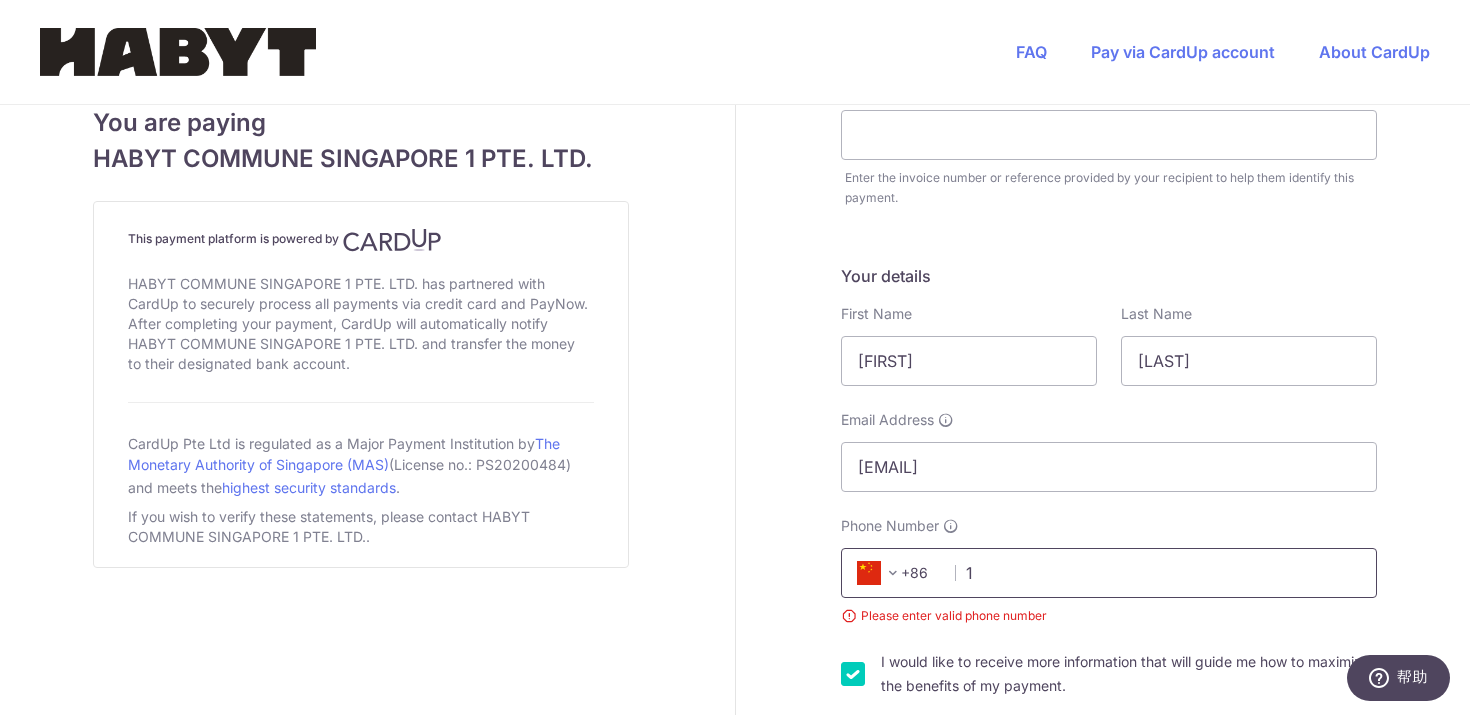type on "[PHONE]" 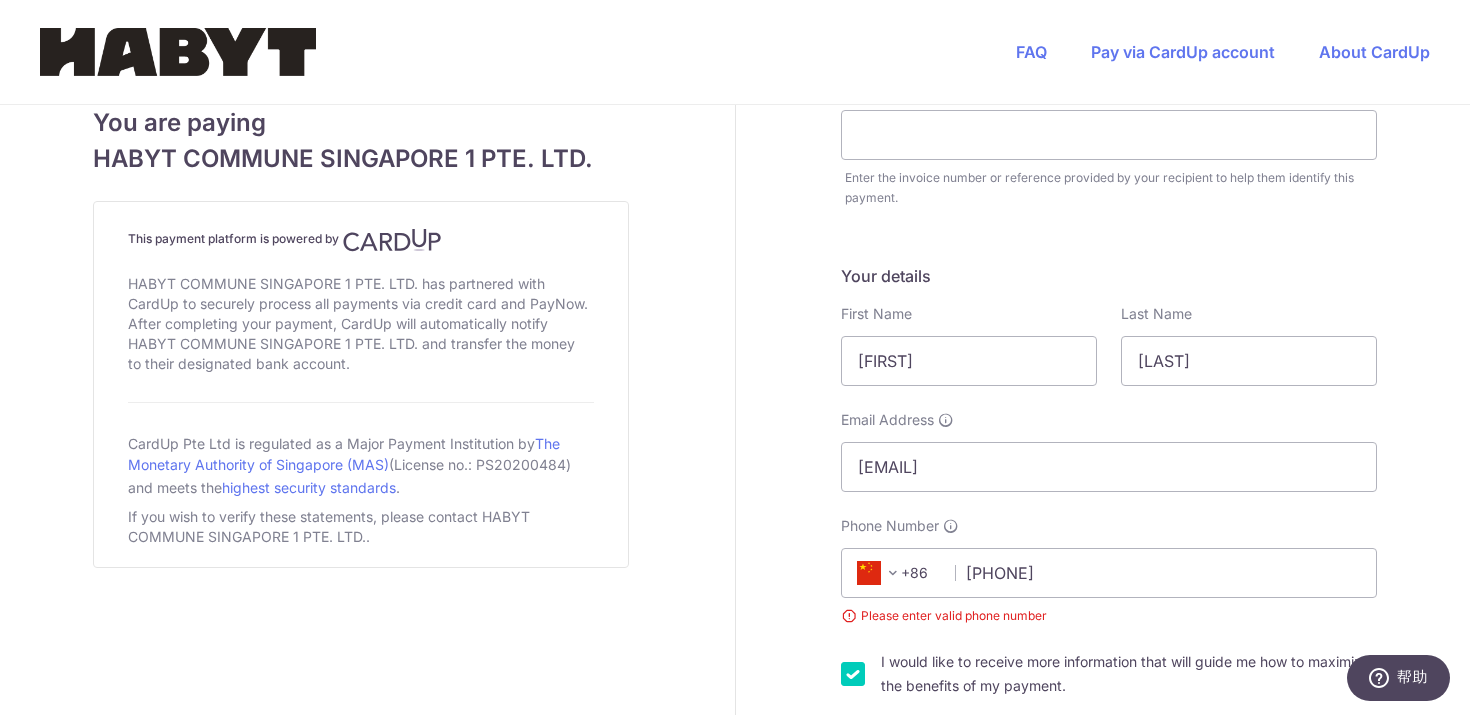 select on "86" 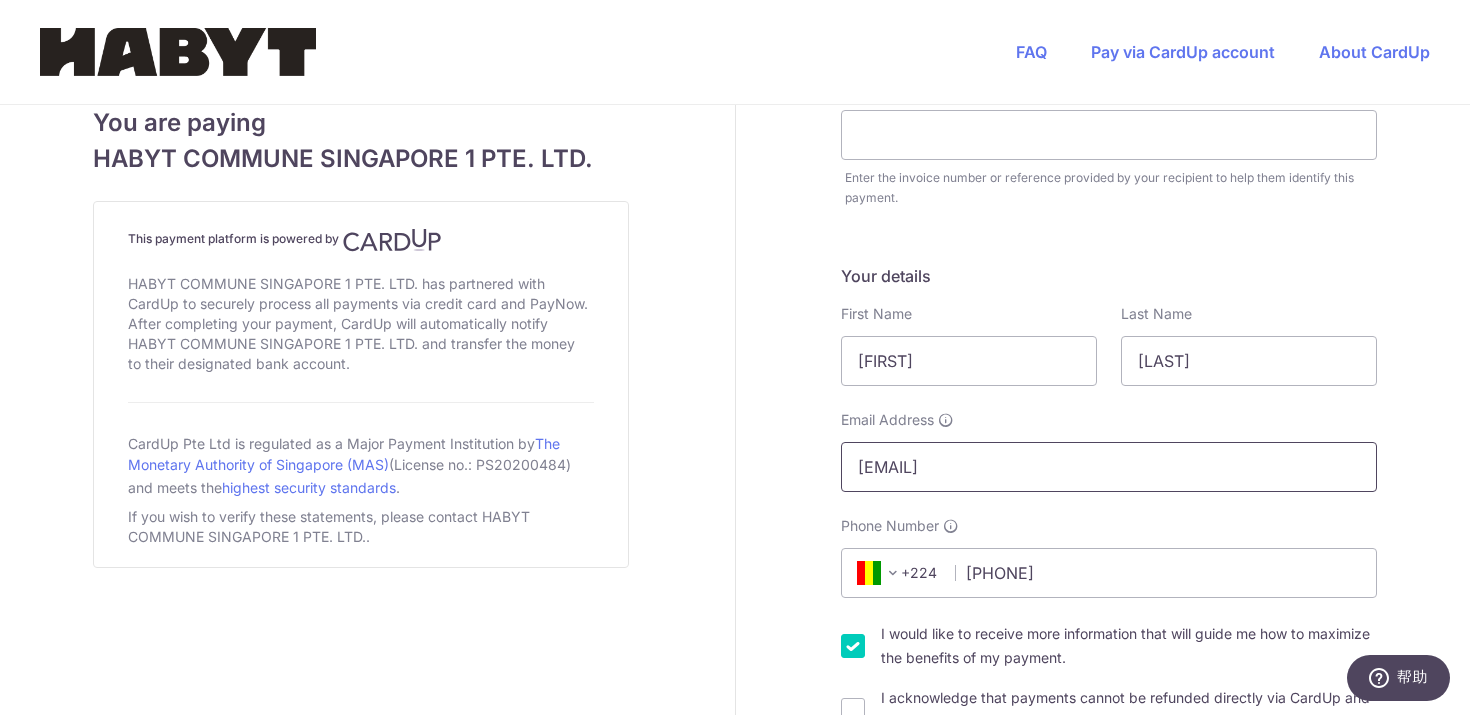click on "[EMAIL]" at bounding box center [1109, 467] 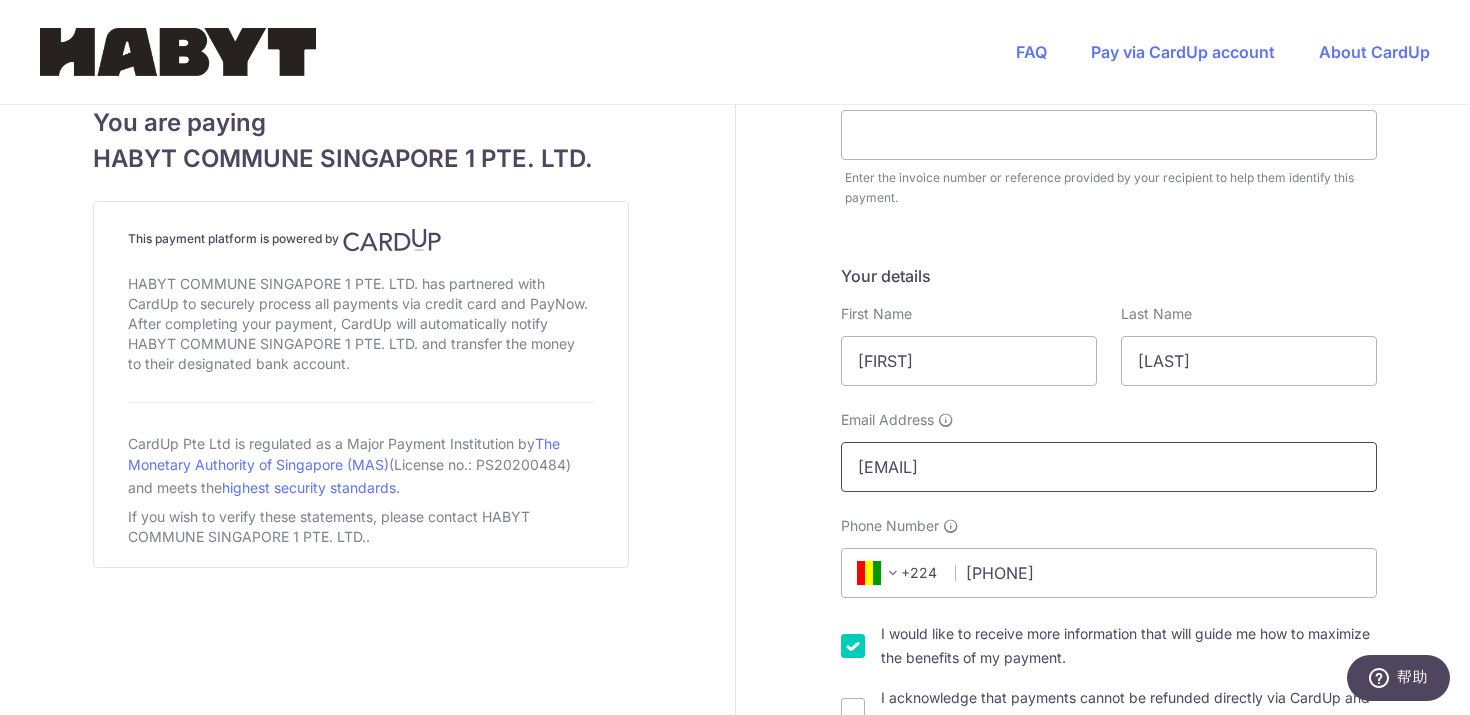 type on "[EMAIL]" 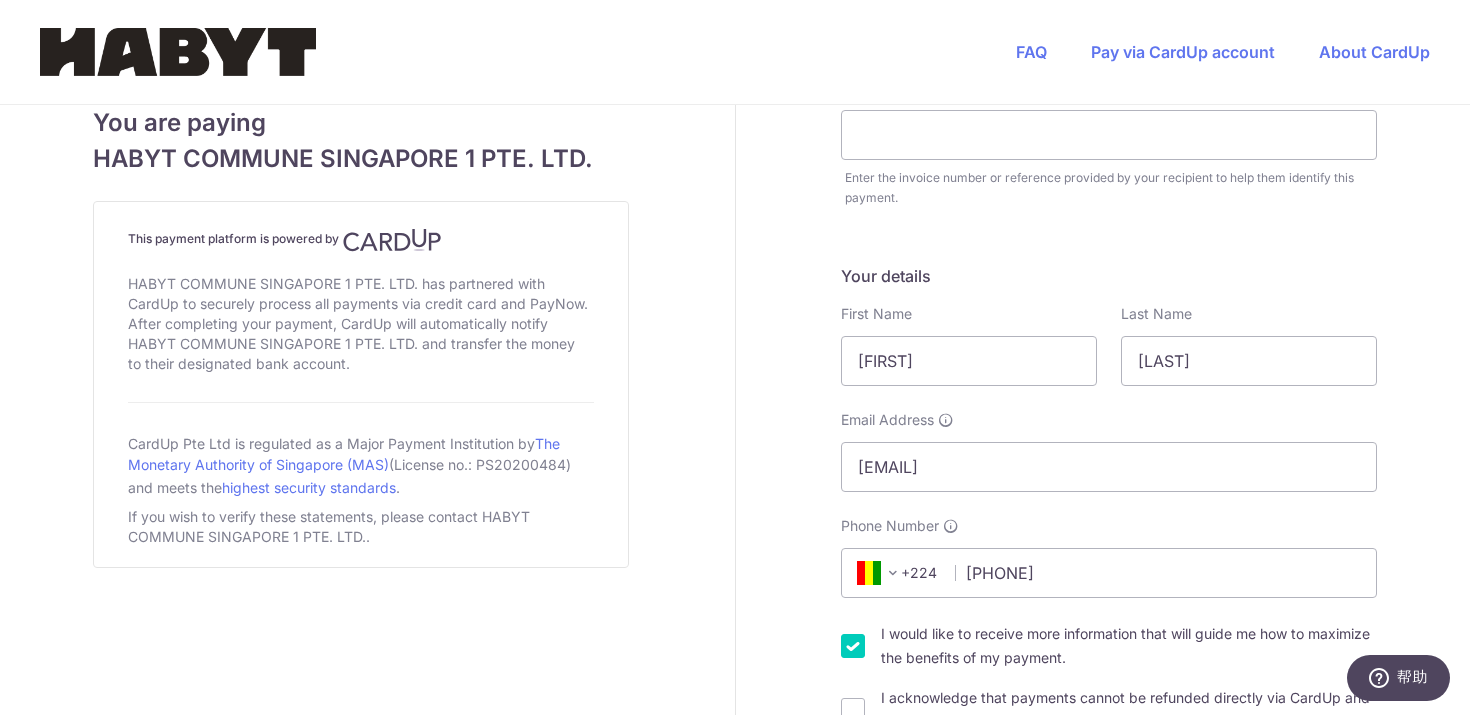 click on "+224" at bounding box center [898, 573] 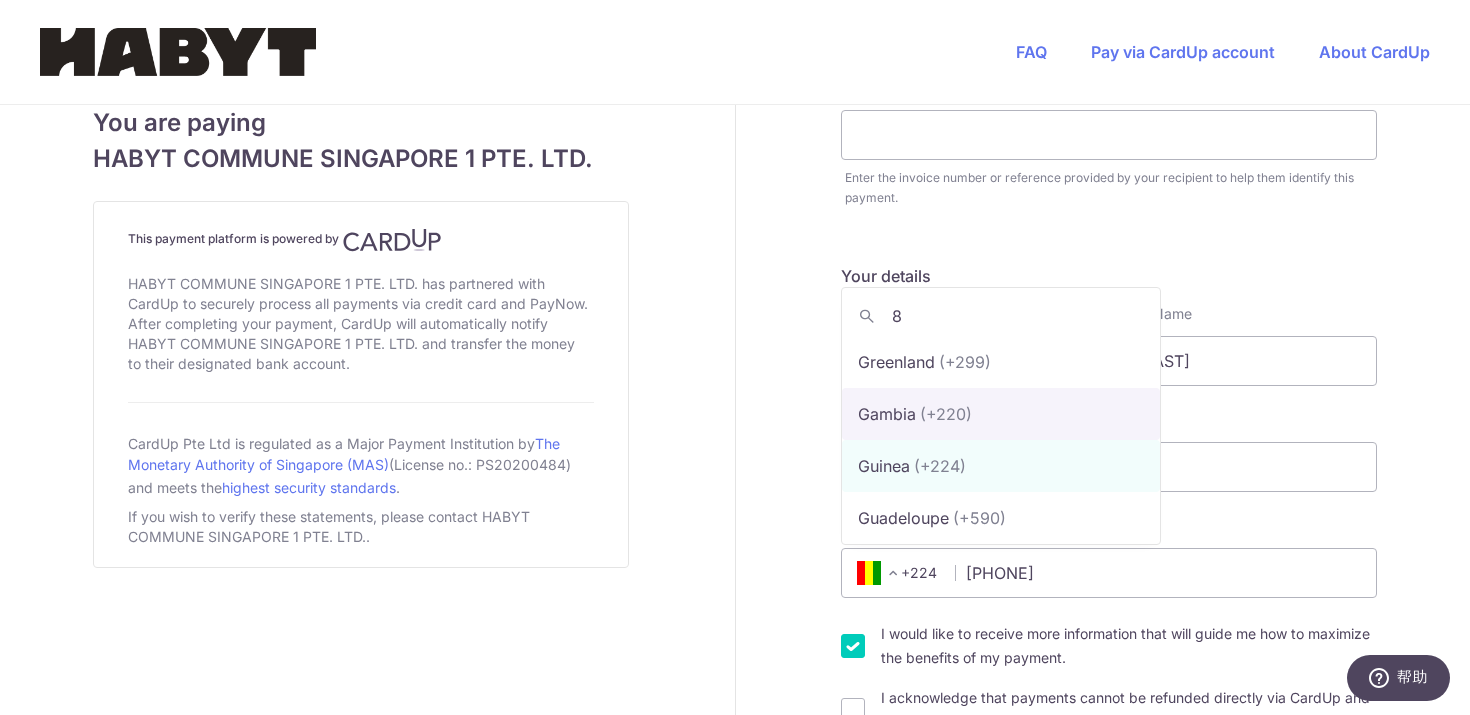 scroll, scrollTop: 0, scrollLeft: 0, axis: both 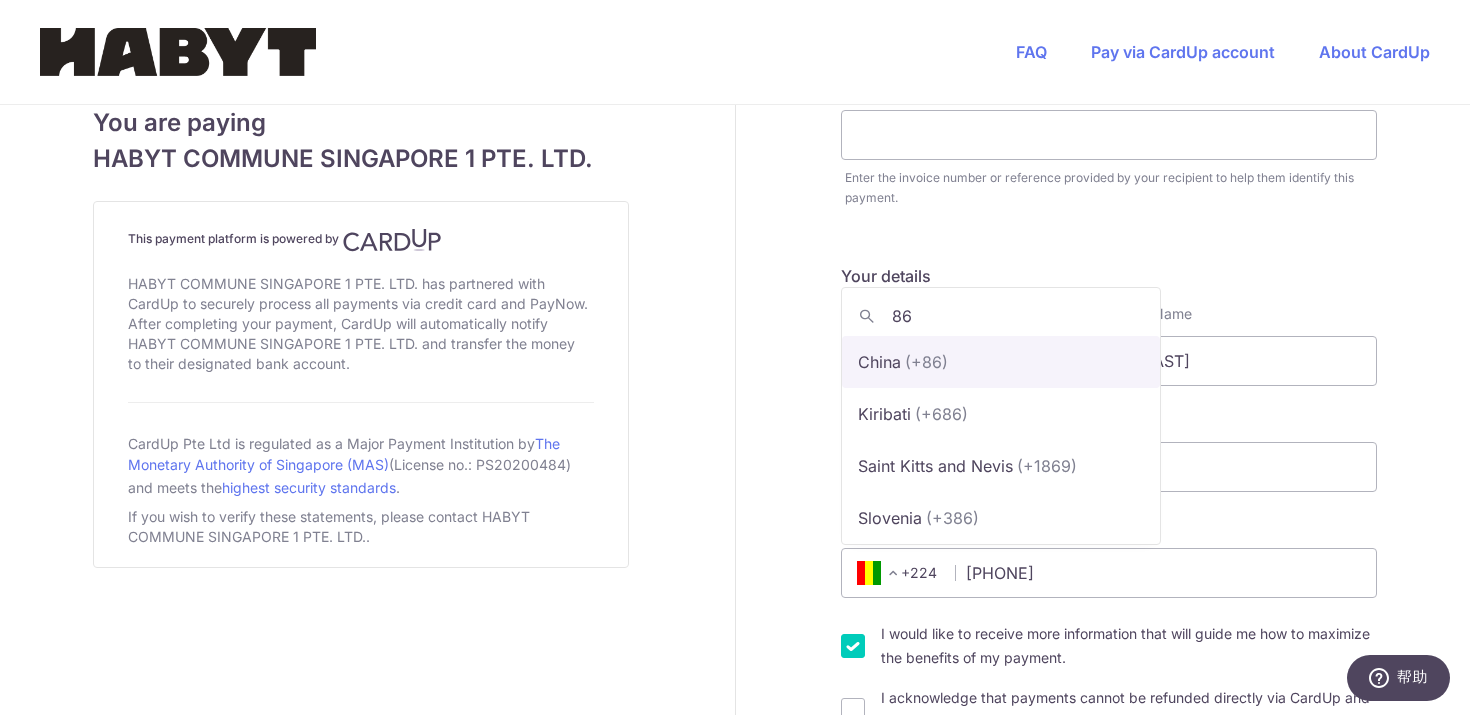 type on "86" 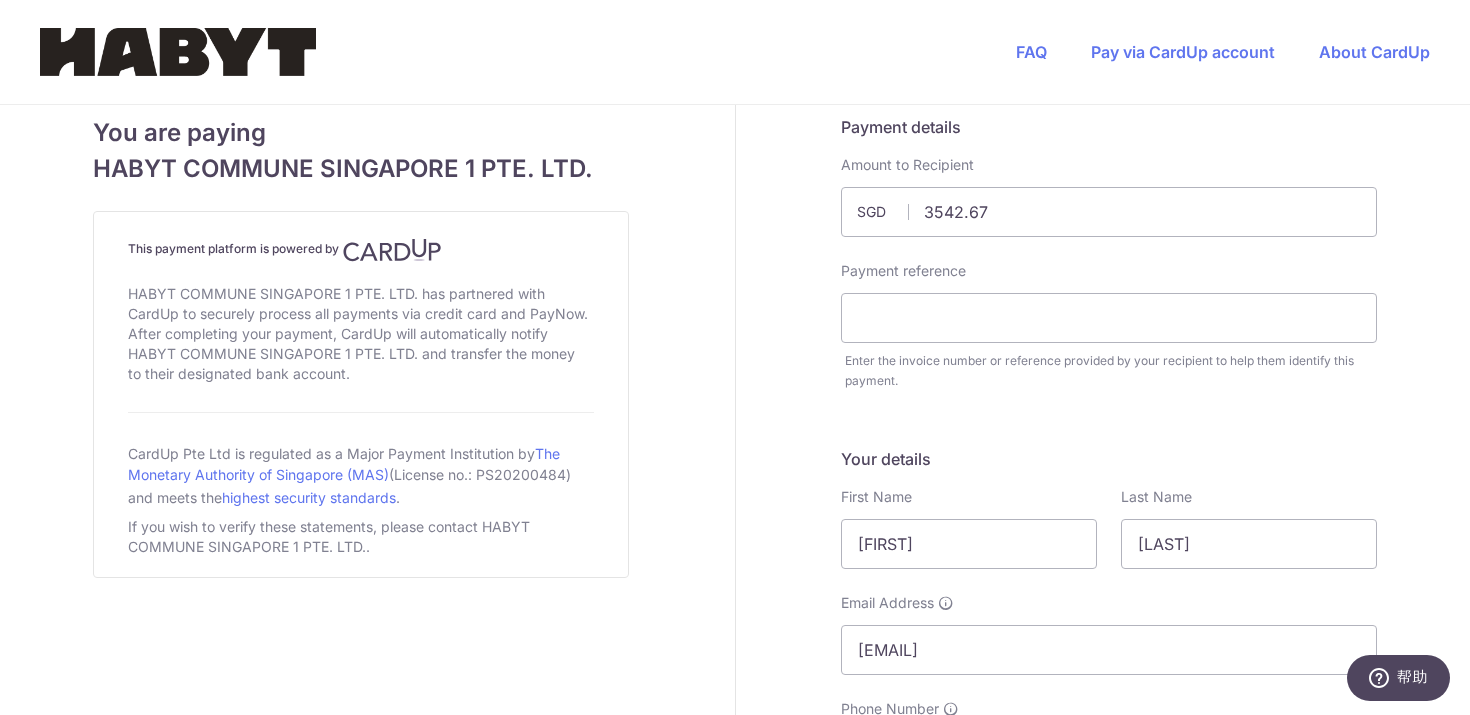 scroll, scrollTop: 0, scrollLeft: 0, axis: both 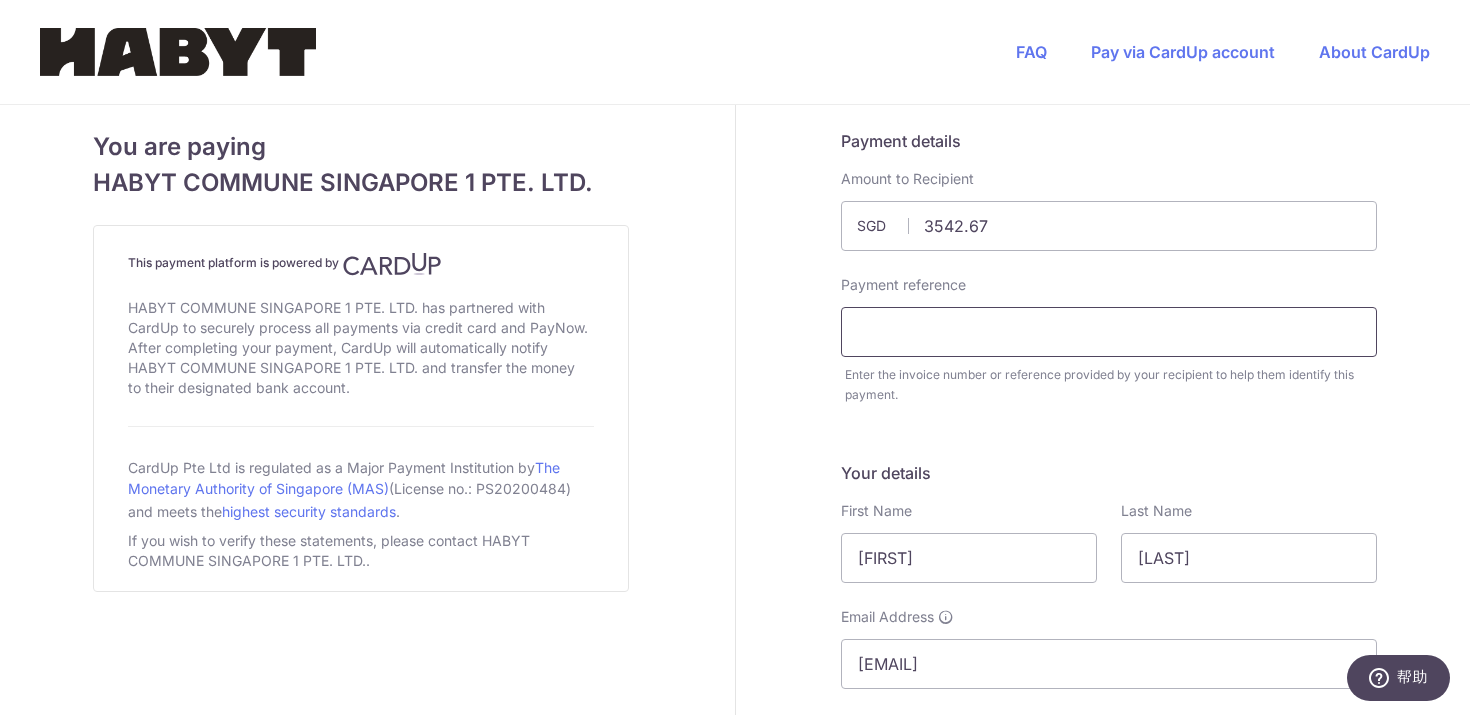 click at bounding box center (1109, 332) 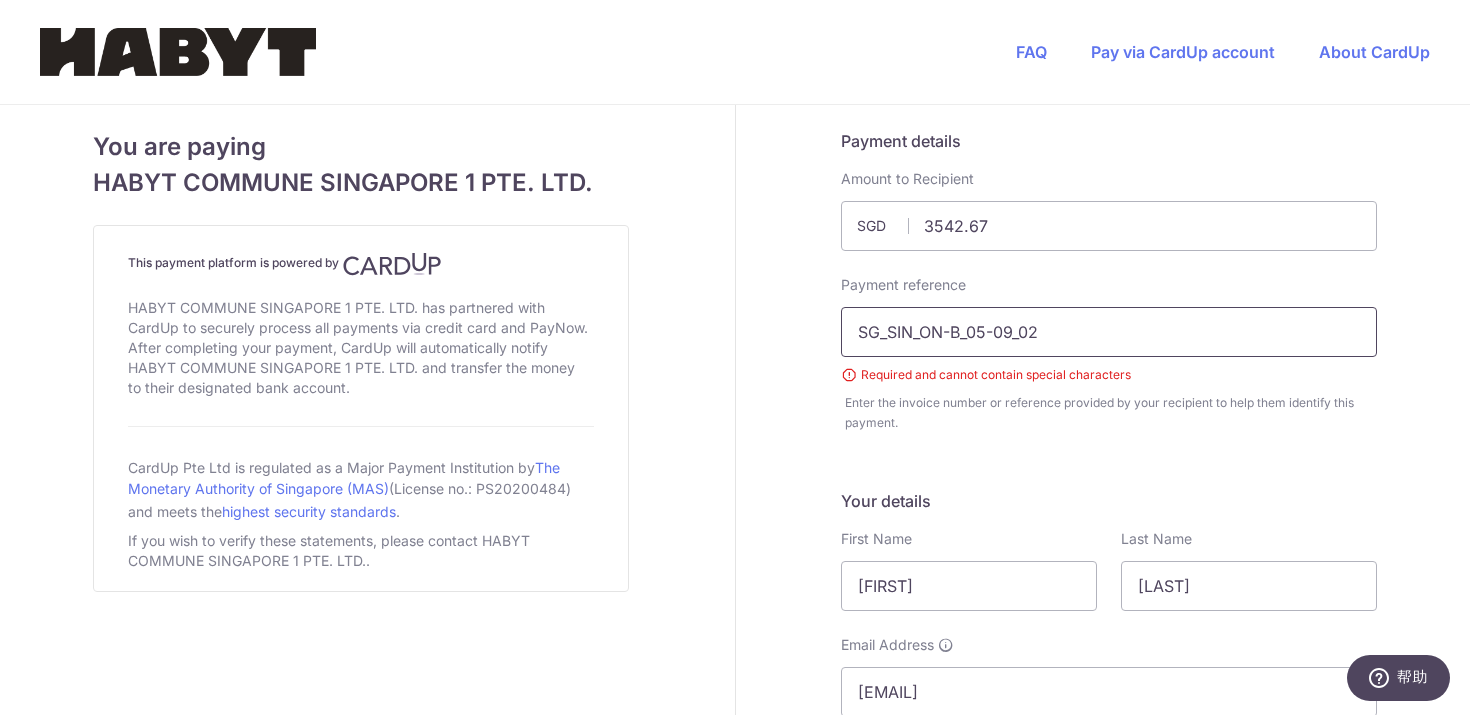 type on "SG_SIN_ON-B_05-09_02" 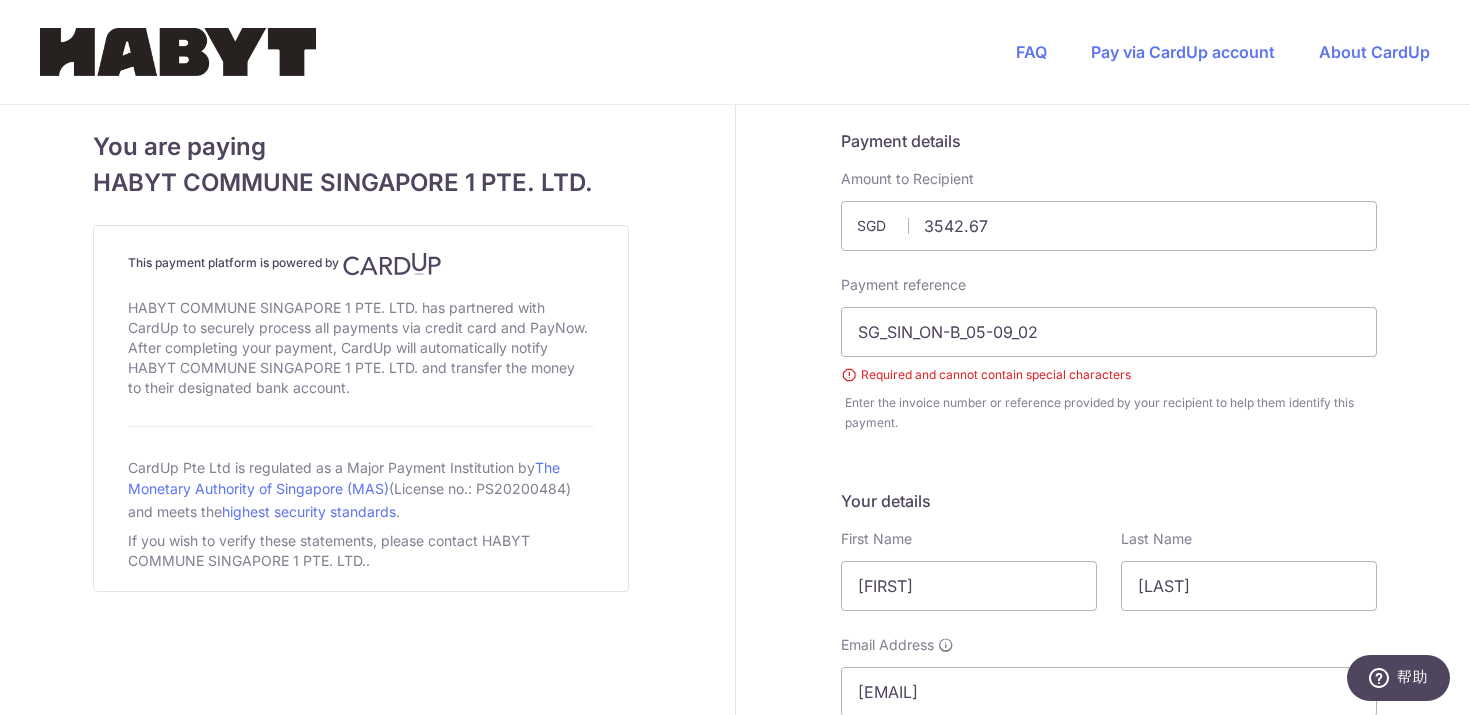 click on "Enter the invoice number or reference provided by your recipient to help them identify this payment." at bounding box center (1111, 413) 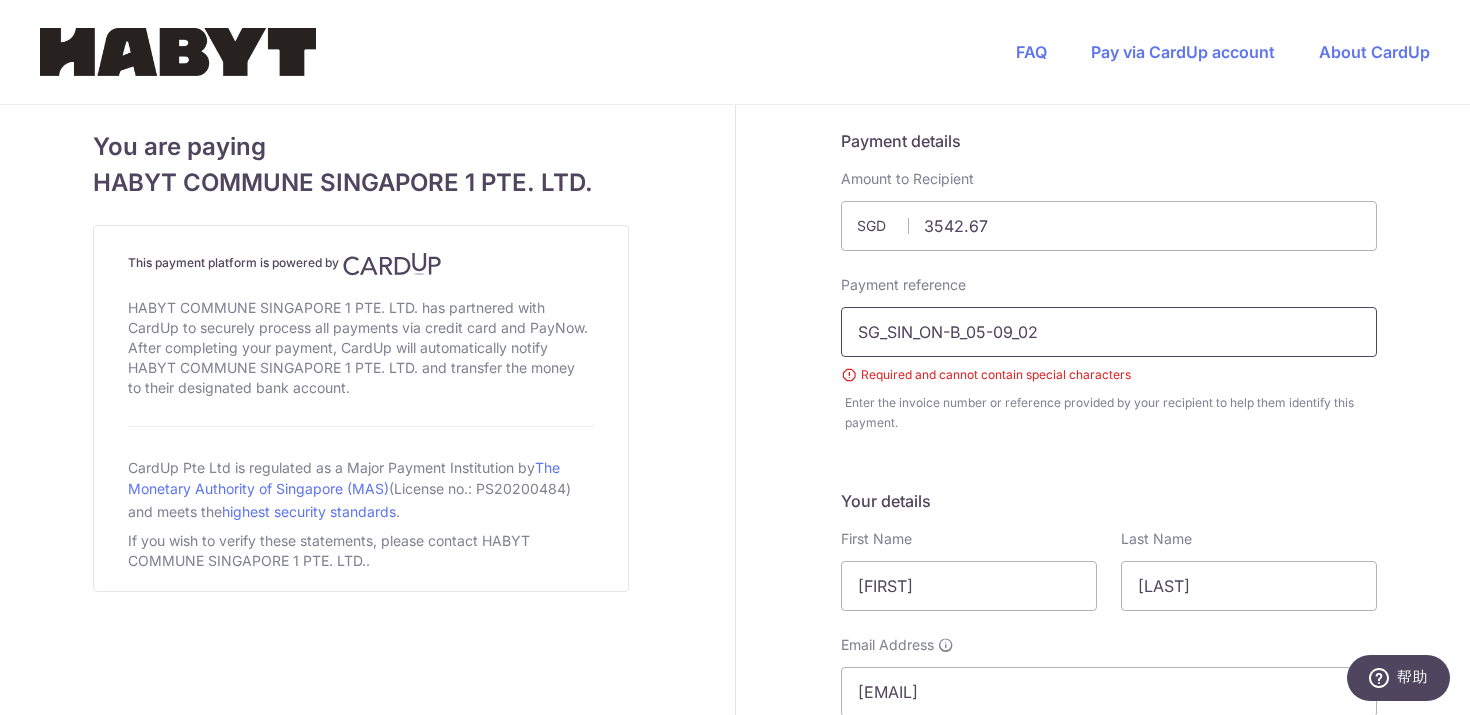 click on "SG_SIN_ON-B_05-09_02" at bounding box center (1109, 332) 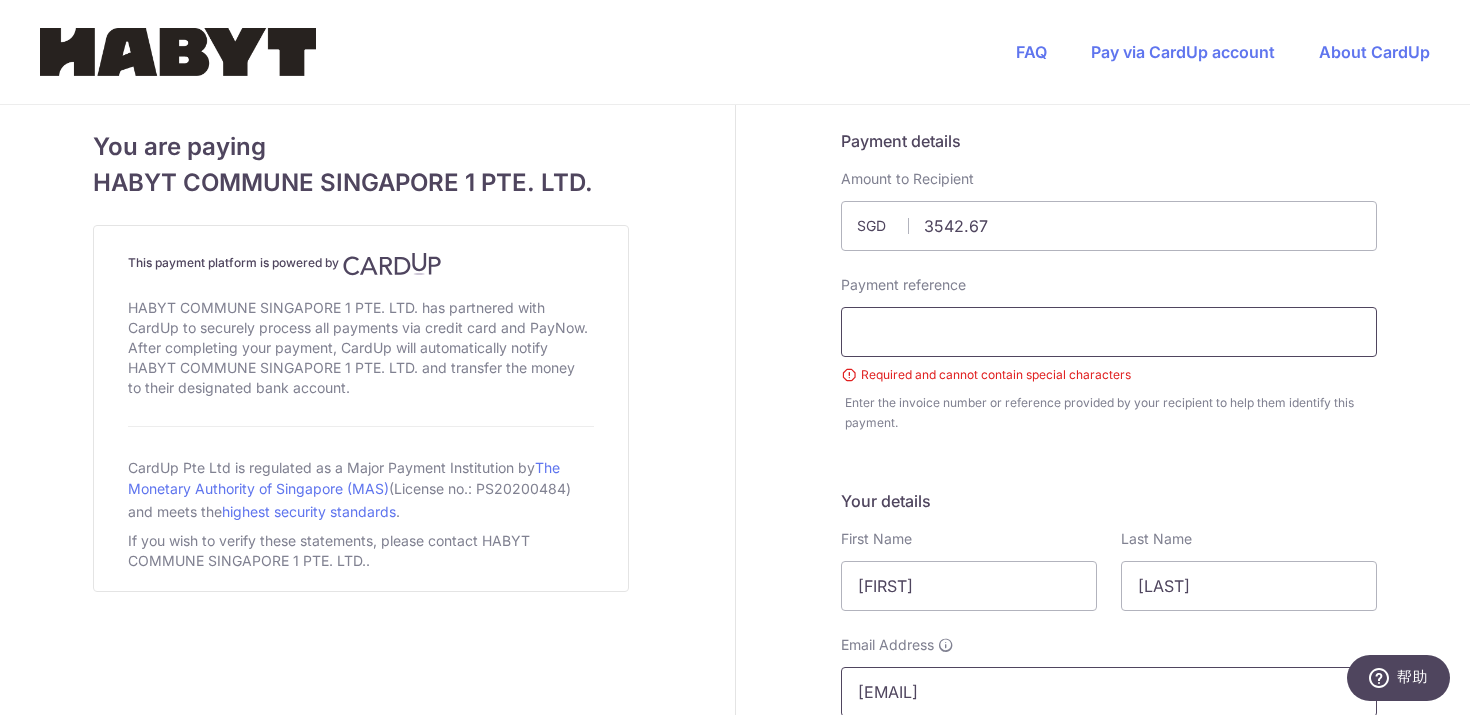 type 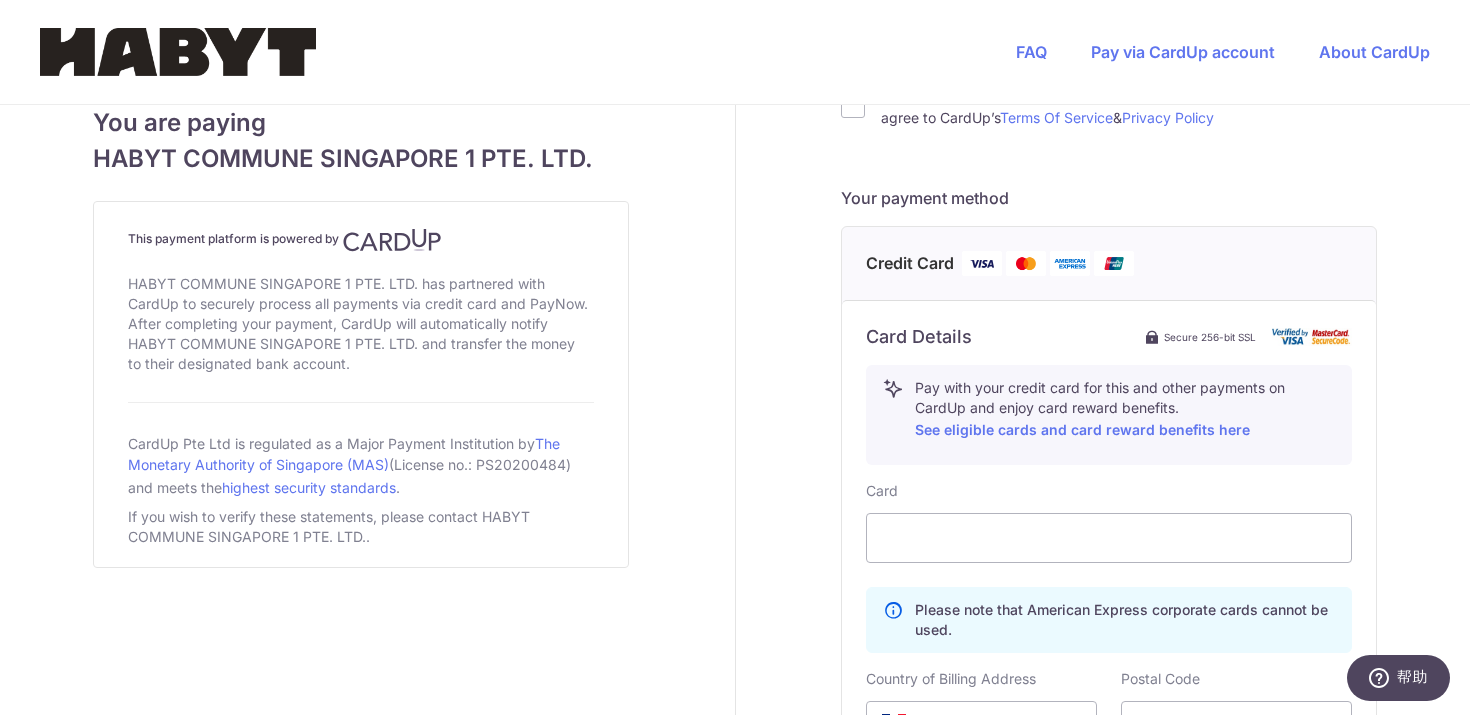 scroll, scrollTop: 970, scrollLeft: 0, axis: vertical 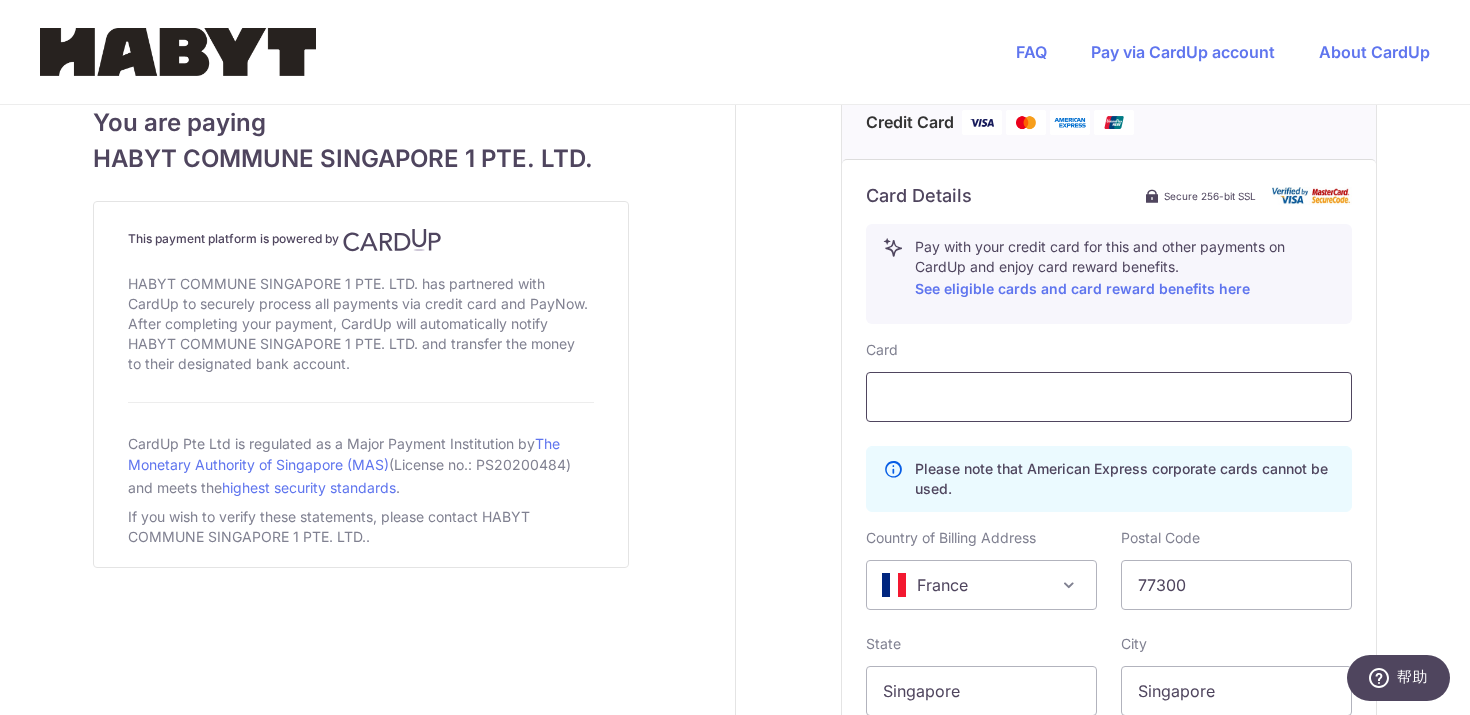 click at bounding box center (1109, 397) 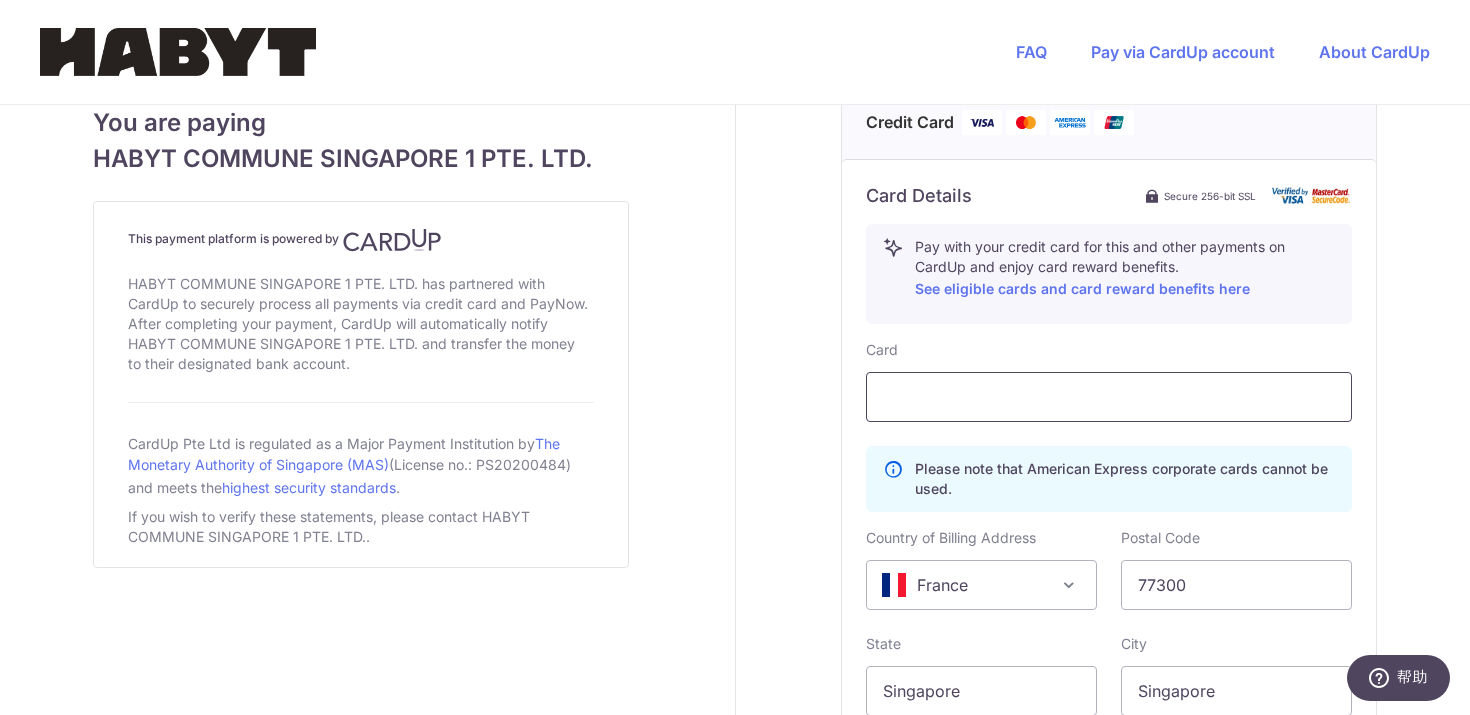 click at bounding box center [1109, 397] 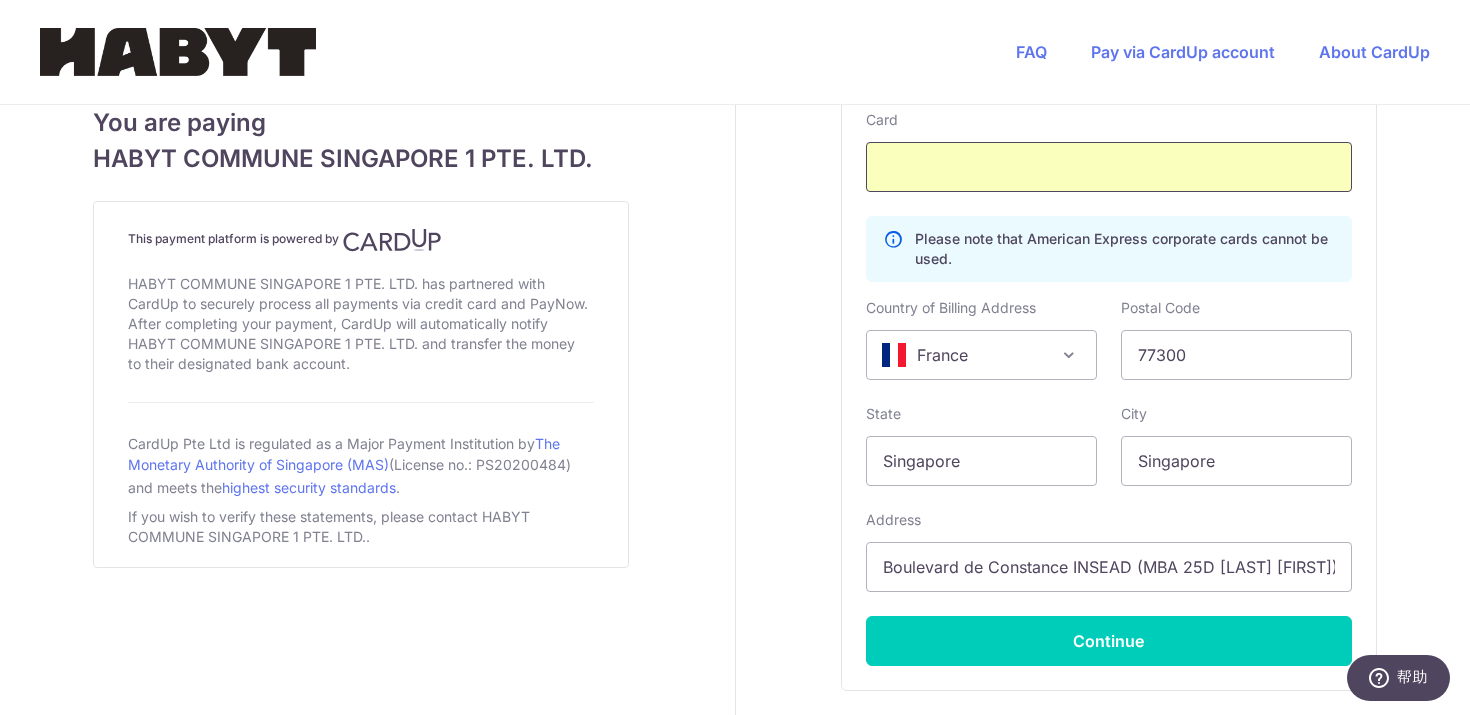 scroll, scrollTop: 1208, scrollLeft: 0, axis: vertical 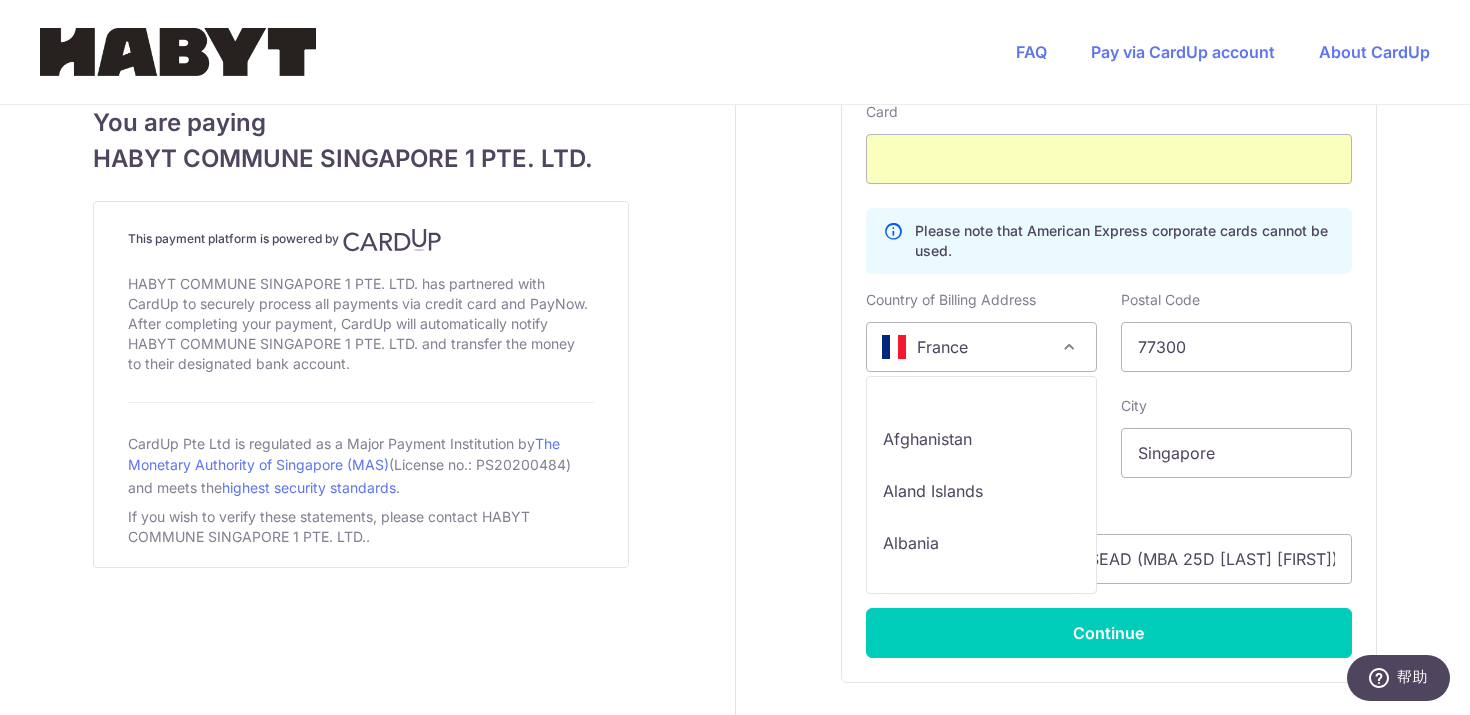 click on "France" at bounding box center (981, 347) 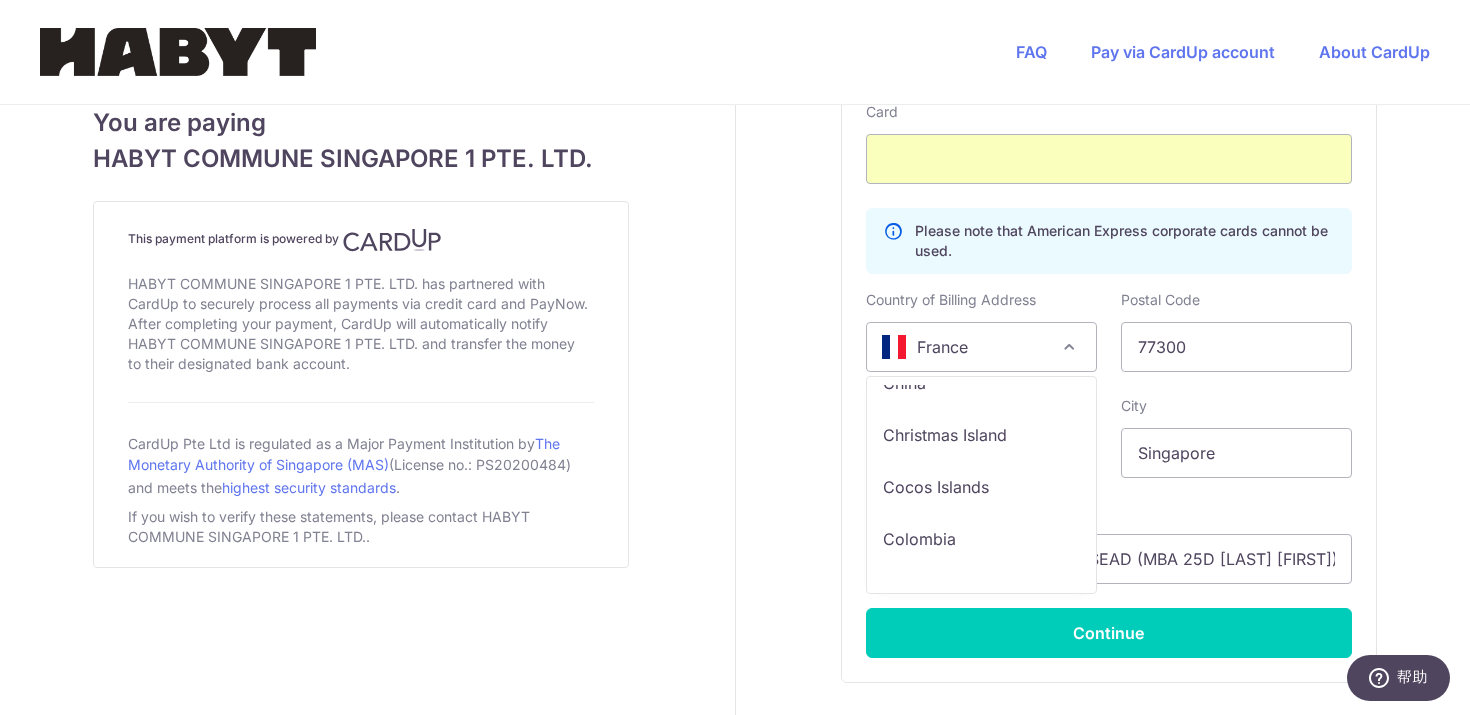scroll, scrollTop: 2479, scrollLeft: 0, axis: vertical 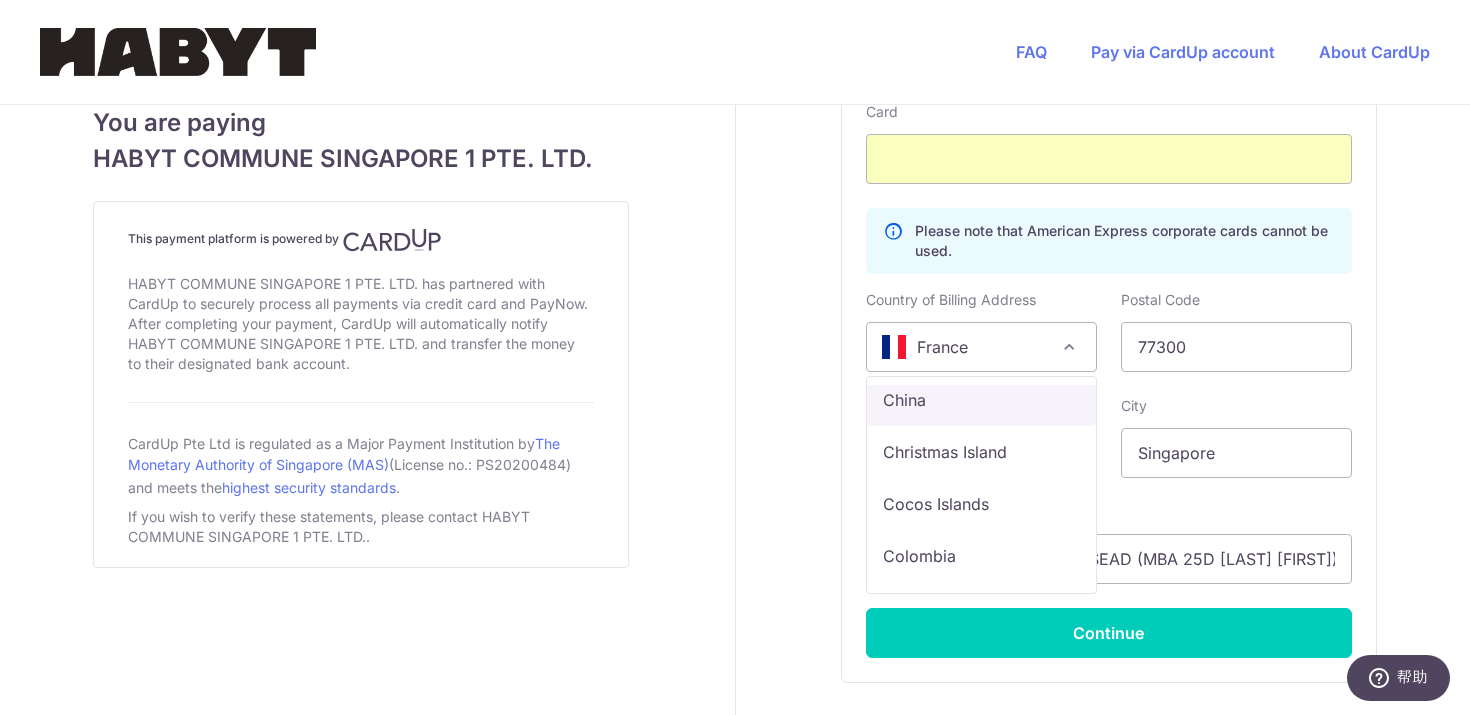 click on "Afghanistan Aland Islands Albania Algeria American Samoa Andorra Angola Anguilla Antarctica Antigua and Barbuda Argentina Armenia Aruba Australia Austria Azerbaijan Bahamas Bahrain Bangladesh Barbados Belarus Belgium Belize Benin Bermuda Bhutan Bolivia Bonaire, Saint Eustatius and Saba Bosnia and Herzegovina Botswana Bouvet Island Brazil British Indian Ocean Territory British Virgin Islands Brunei Bulgaria Burkina Faso Burundi Cambodia Cameroon Canada Cape Verde Cayman Islands Central African Republic Chad Chile China Christmas Island Cocos Islands Colombia Comoros Cook Islands Costa Rica Croatia Cuba Curacao Cyprus Czech Republic Democratic Republic of the Congo Denmark Djibouti Dominica Dominican Republic East Timor Ecuador Egypt El Salvador Equatorial Guinea Eritrea Estonia Ethiopia Falkland Islands Faroe Islands Fiji Finland France French Guiana French Polynesia French Southern Territories Gabon Gambia Georgia Germany Ghana Gibraltar Greece Greenland Grenada Guadeloupe Guam Guatemala Guernsey Guinea Haiti" at bounding box center [981, 485] 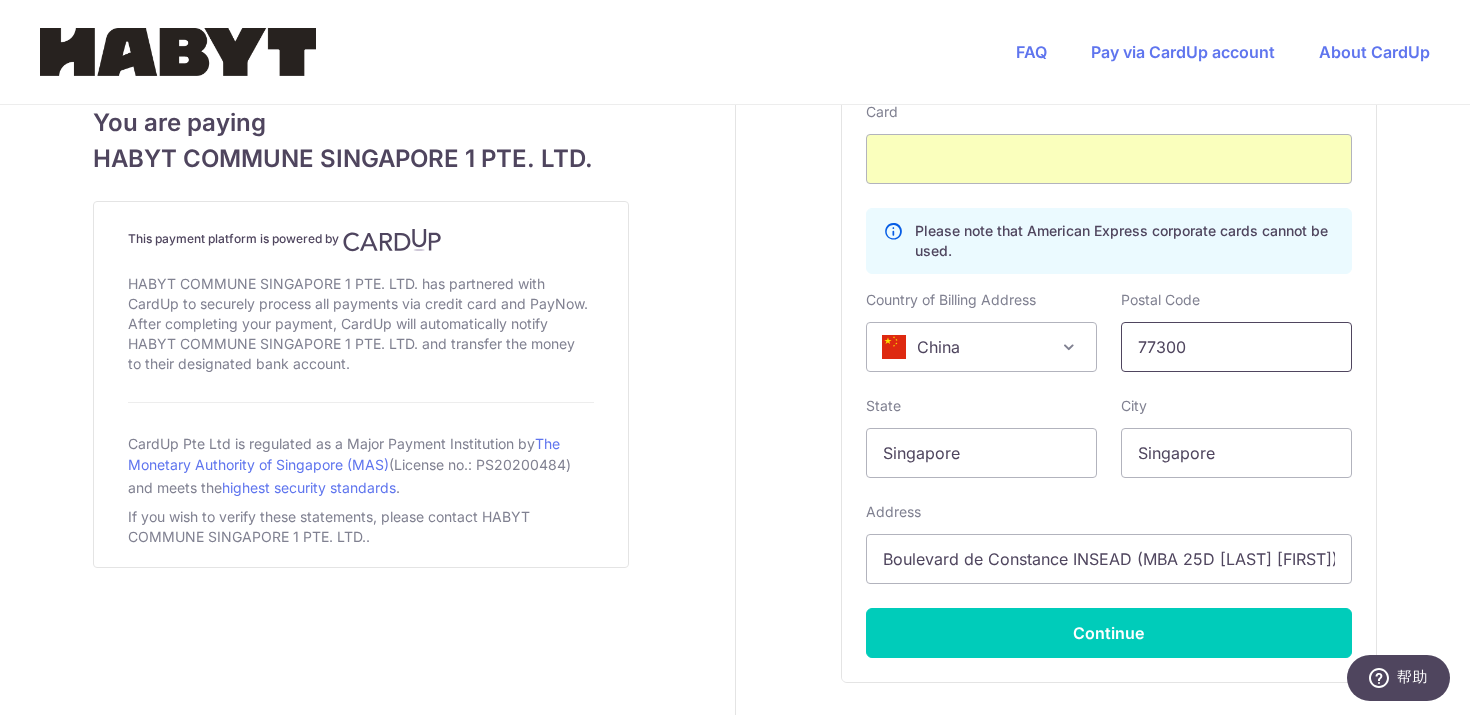 click on "77300" at bounding box center [1236, 347] 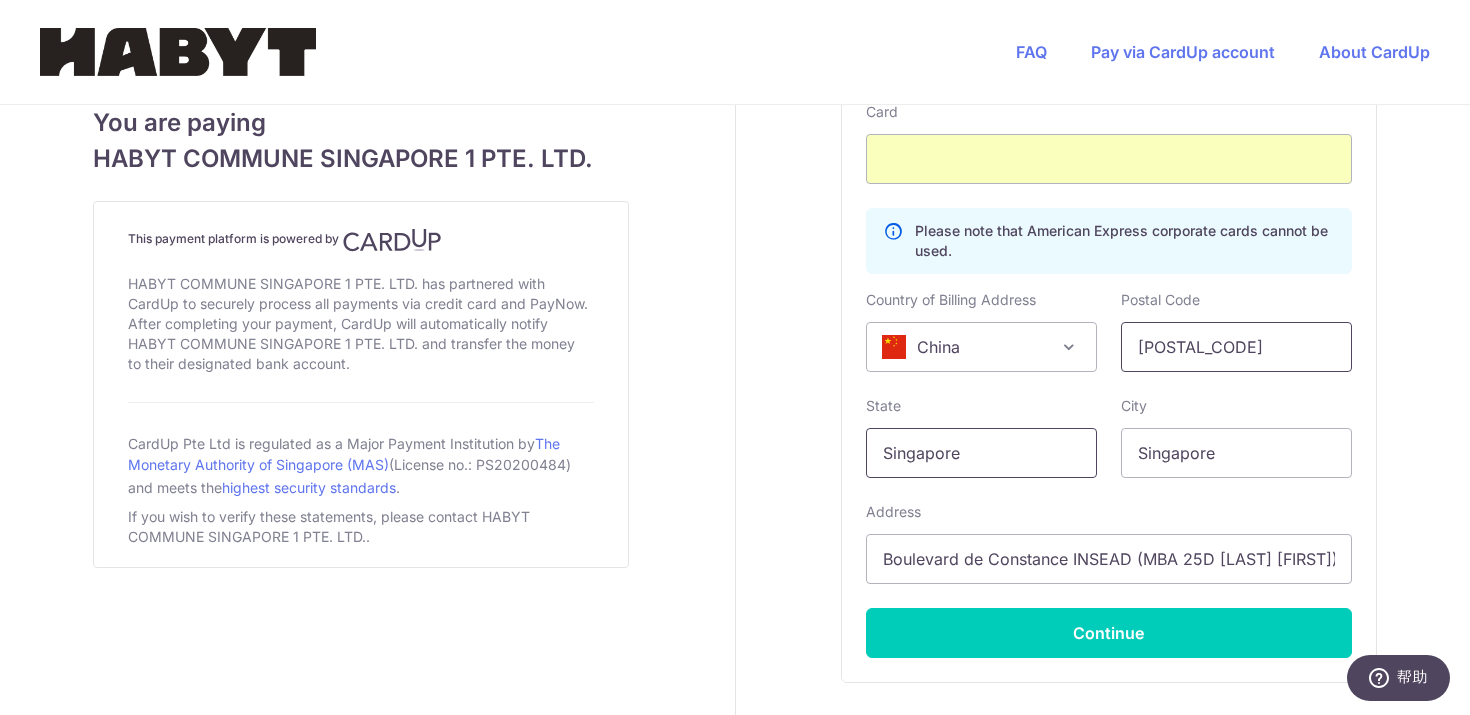 type on "[POSTAL_CODE]" 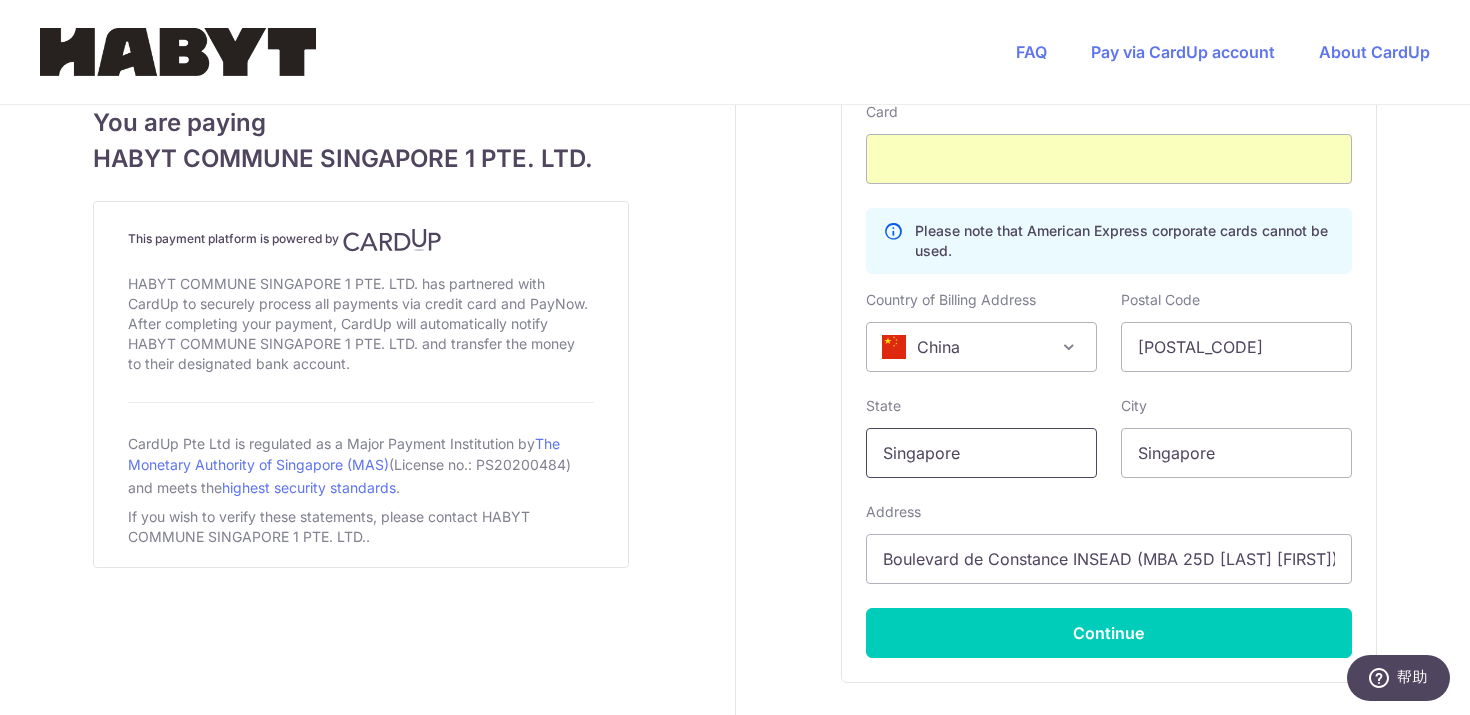 click on "Singapore" at bounding box center (981, 453) 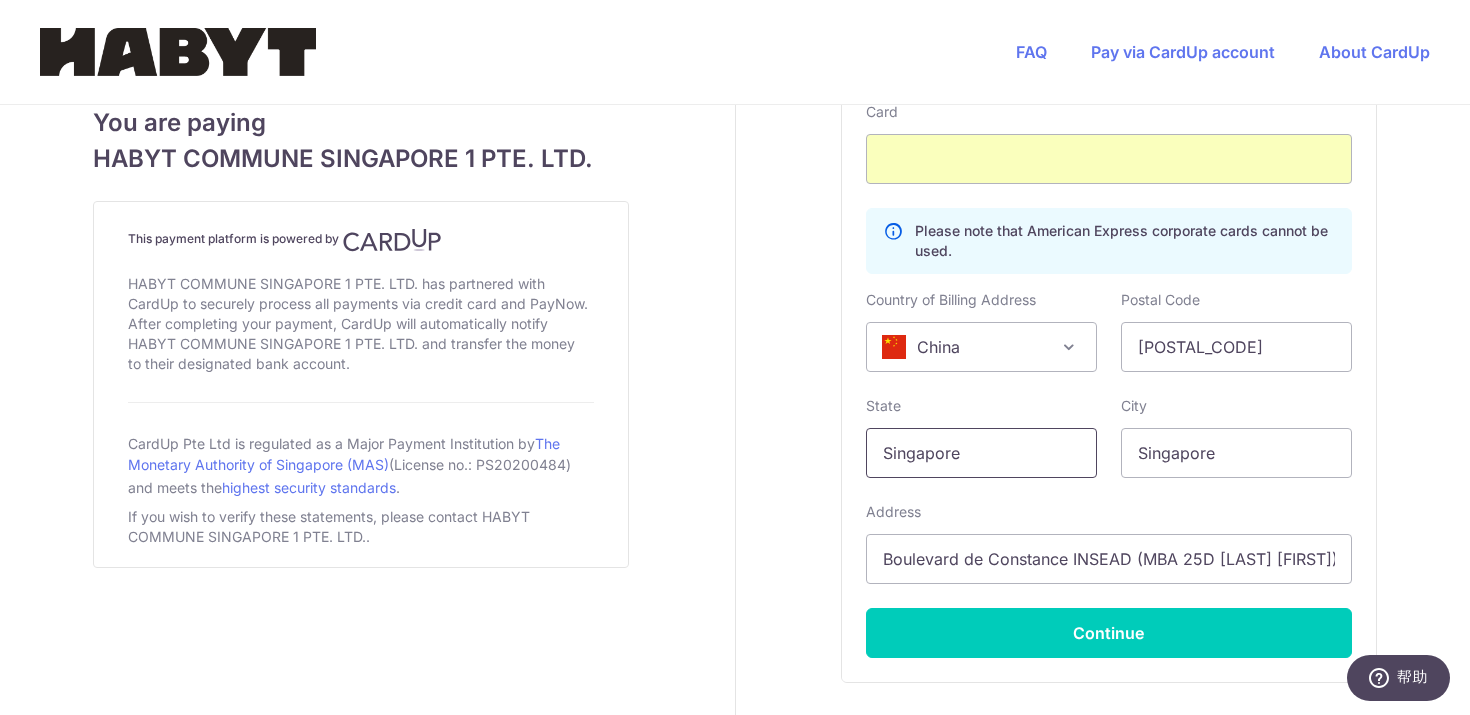 type on "C" 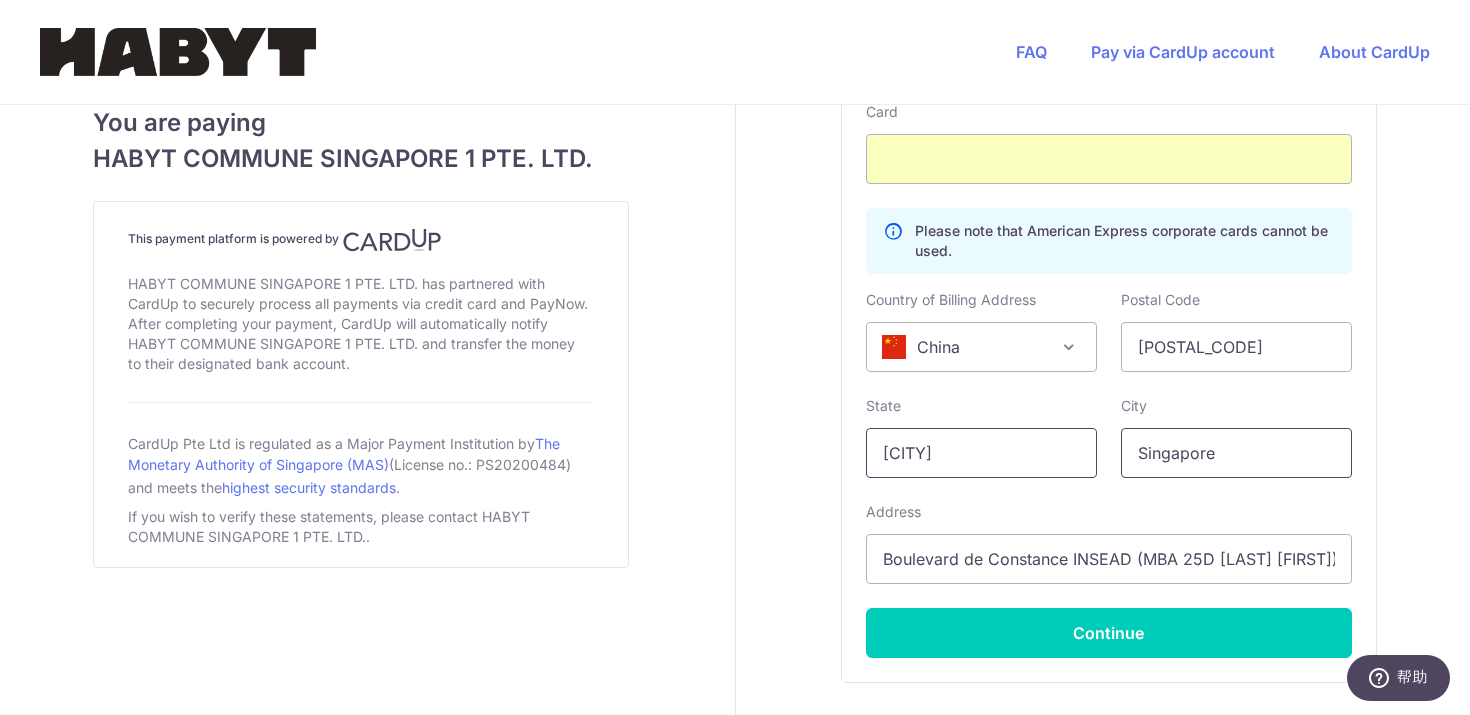 type on "[CITY]" 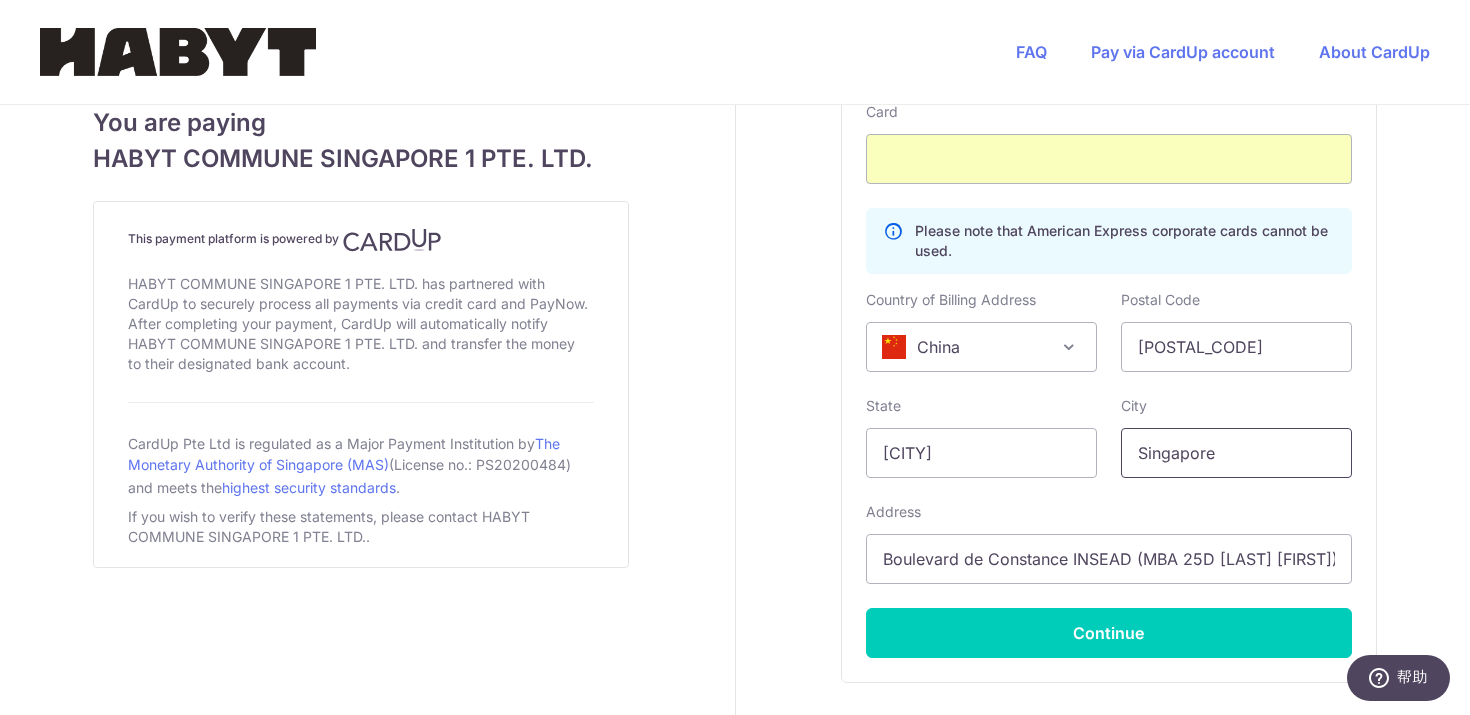 click on "Singapore" at bounding box center (1236, 453) 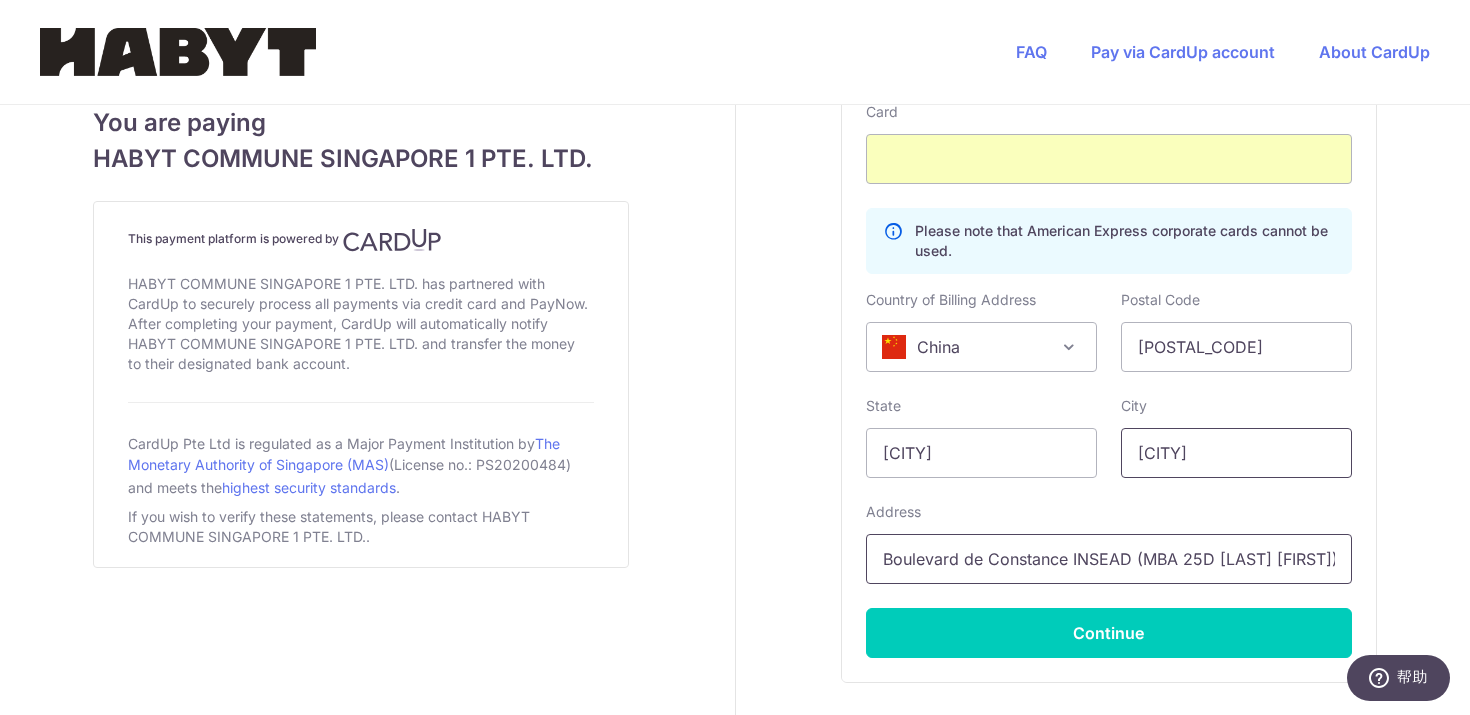 type on "[CITY]" 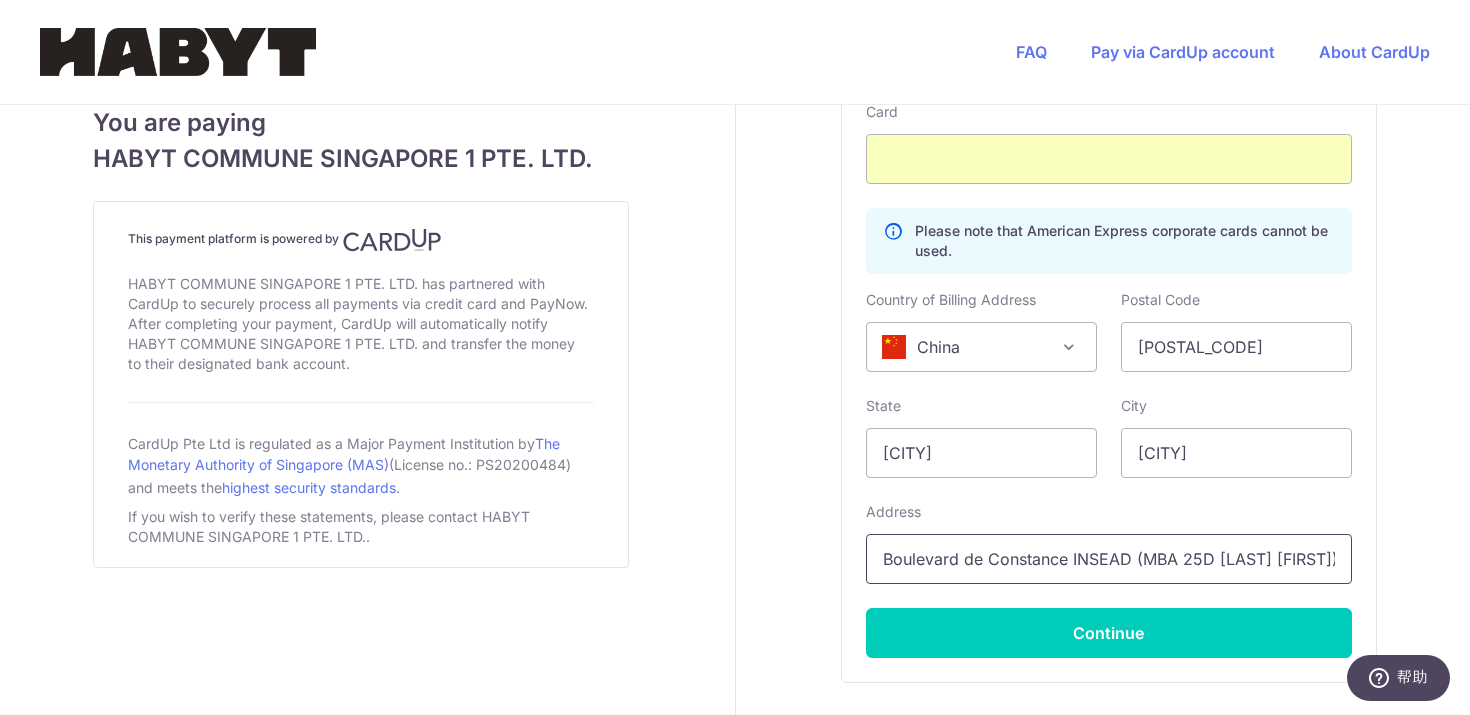 click on "Boulevard de Constance INSEAD (MBA 25D [LAST] [FIRST])" at bounding box center [1109, 559] 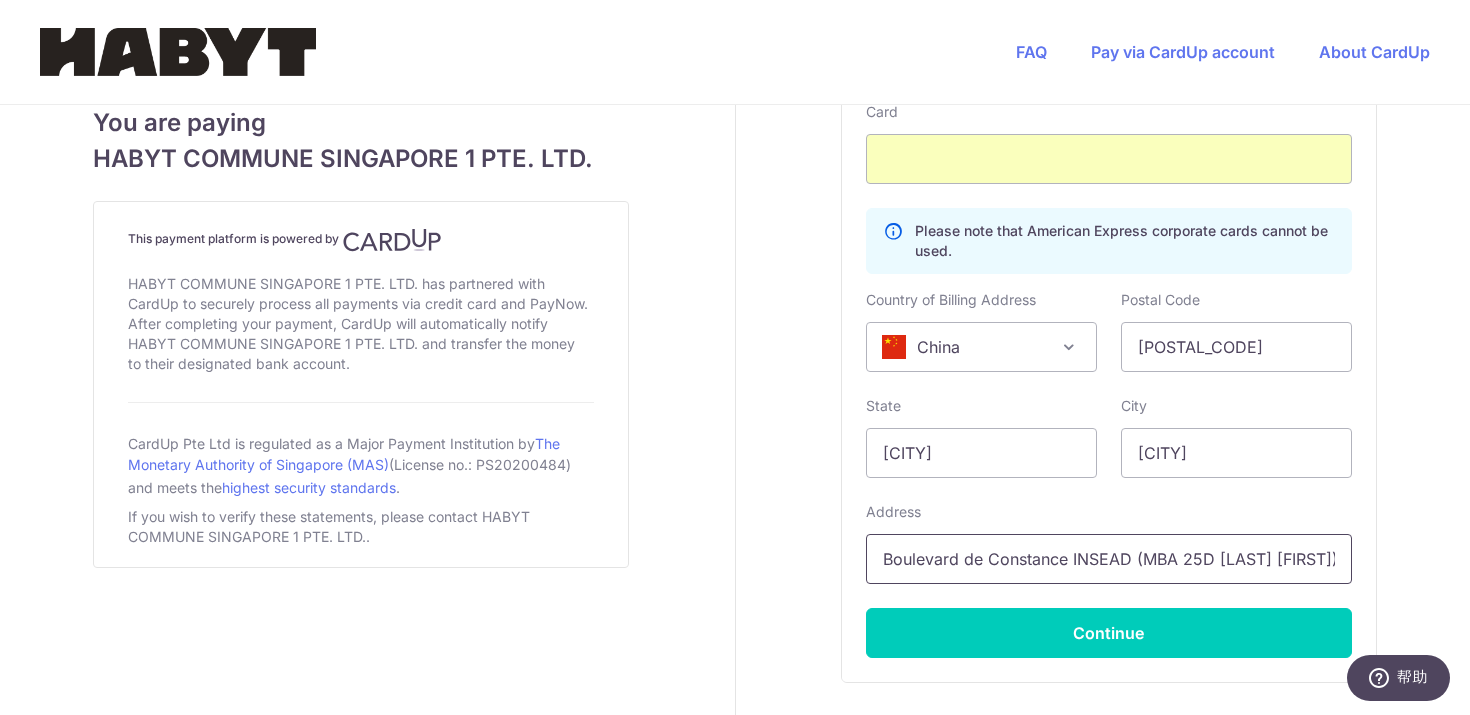 click on "Boulevard de Constance INSEAD (MBA 25D [LAST] [FIRST])" at bounding box center [1109, 559] 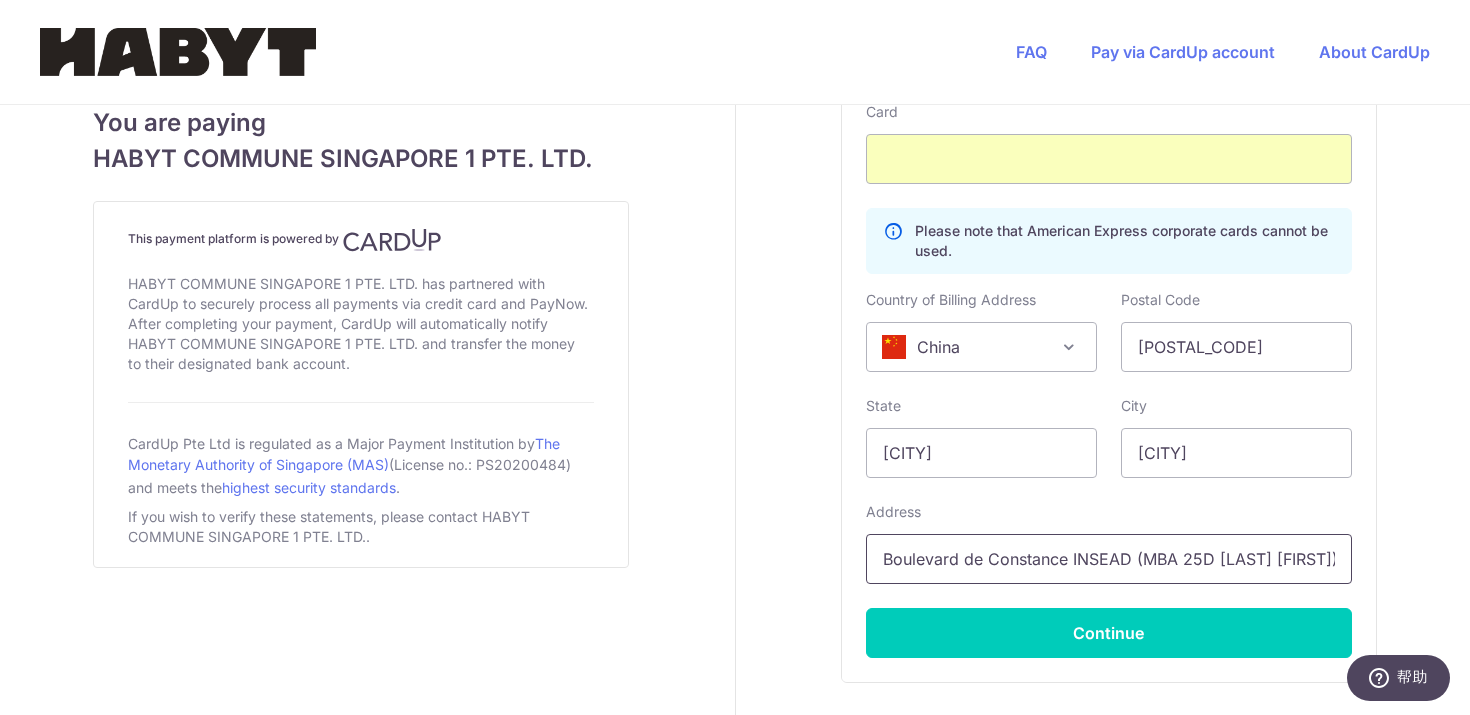 type on "[NUMBER] [STREET], [DISTRICT]" 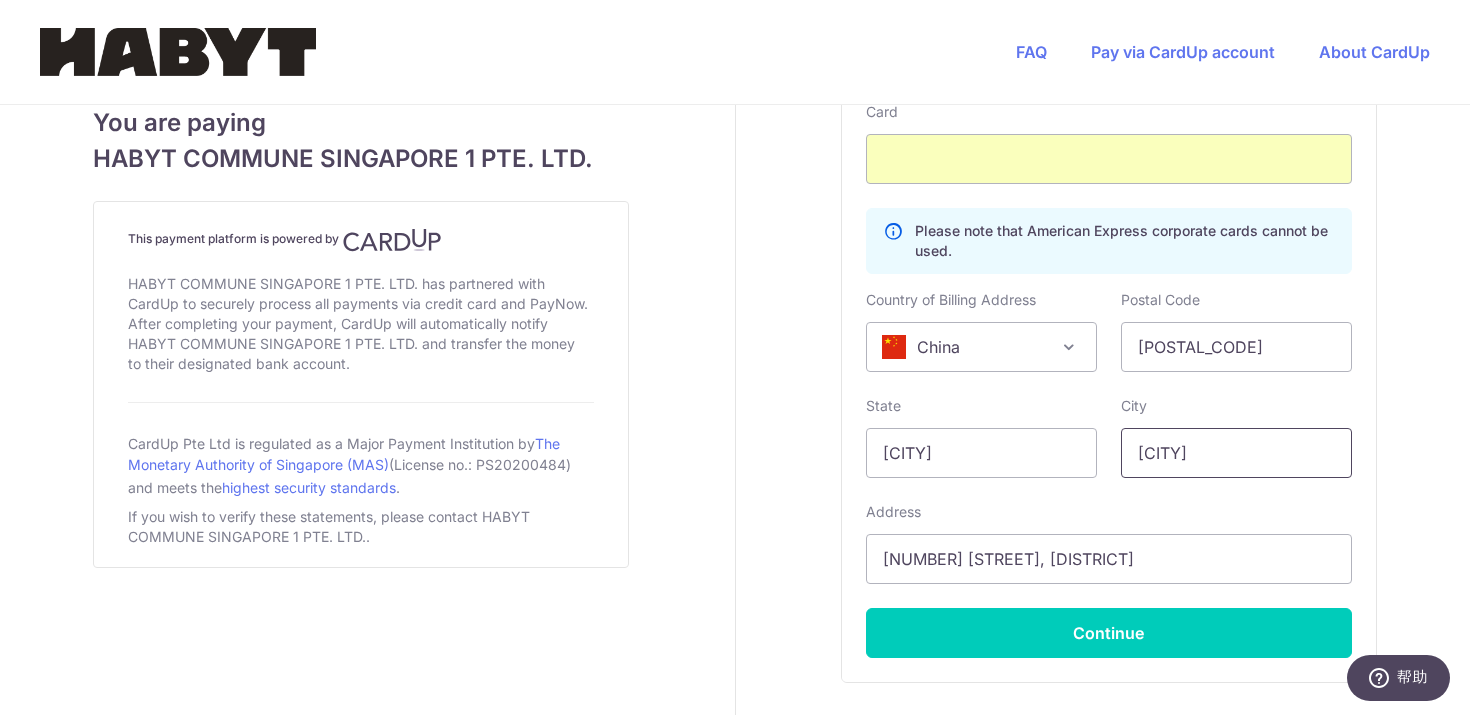 click on "[CITY]" at bounding box center [1236, 453] 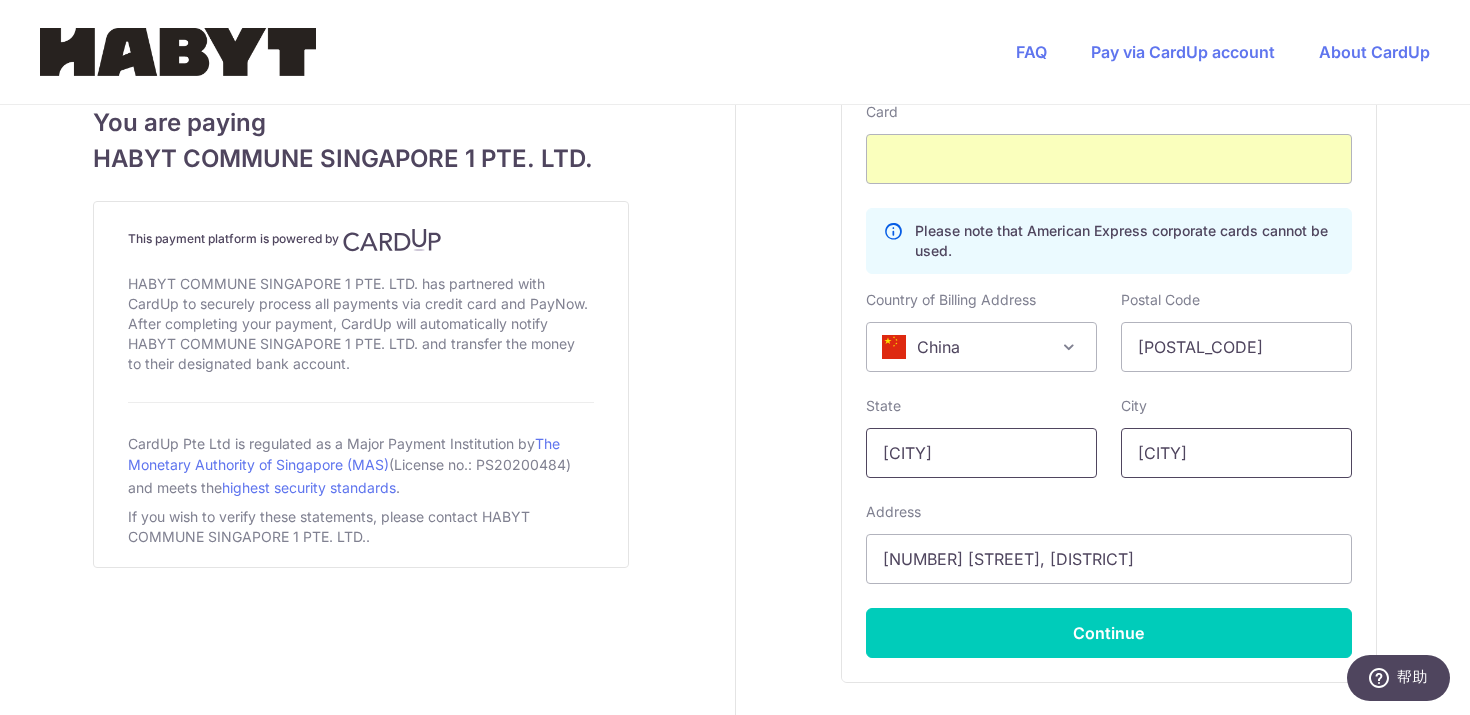 type on "[CITY]" 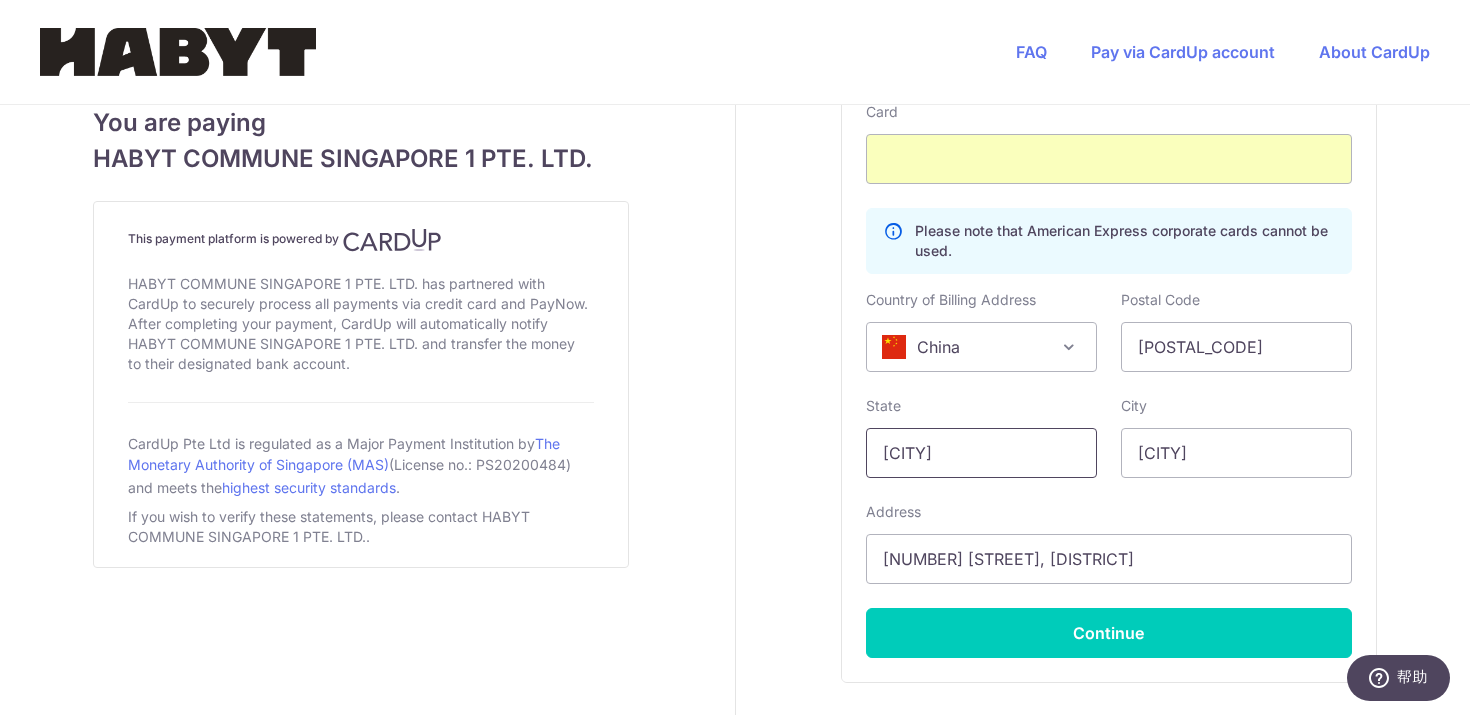 click on "[CITY]" at bounding box center (981, 453) 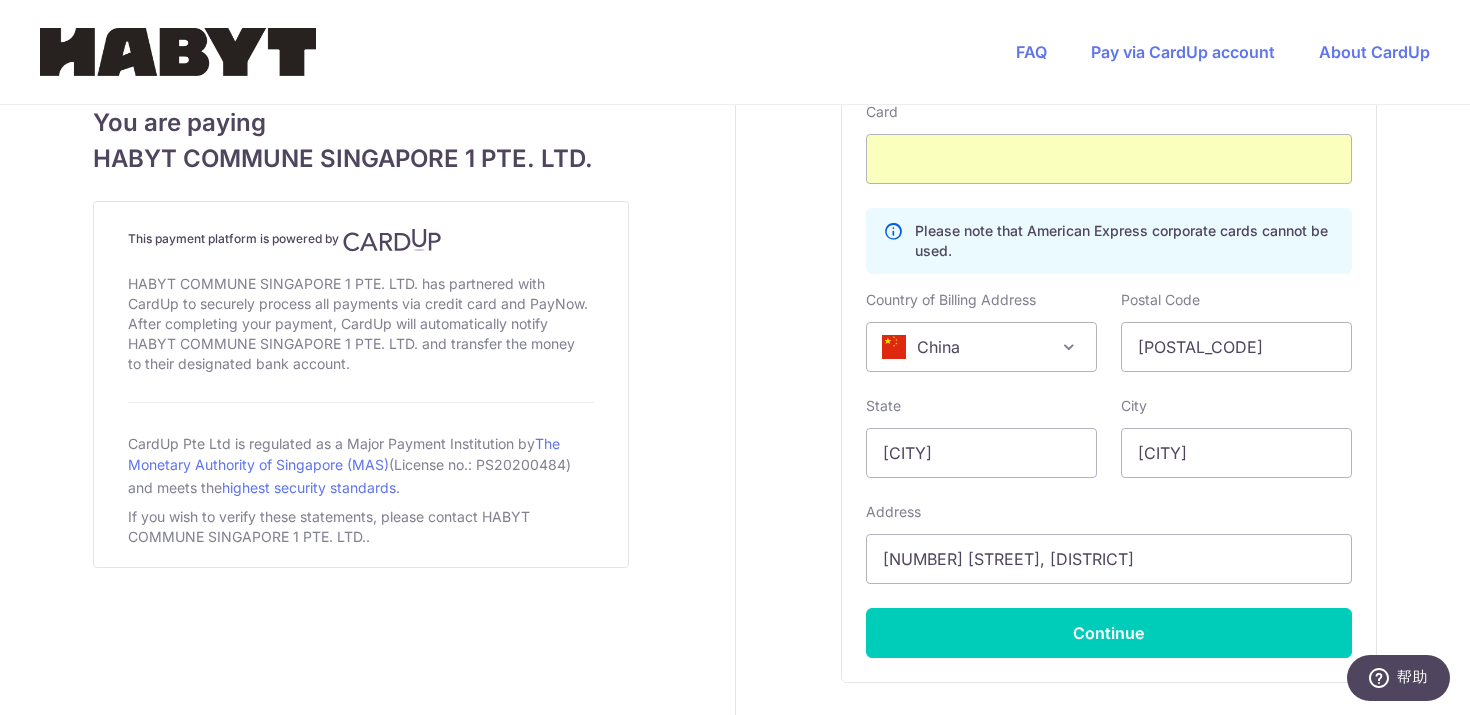 click on "Payment details
Amount to Recipient
3542.67
SGD
Amount is Invalid
Payment reference
Required and cannot contain special characters
Enter the invoice number or reference provided by your recipient to help them identify this payment.
Your details
First Name
[FIRST]
Last Name
[LAST]
Email Address" at bounding box center (1109, -125) 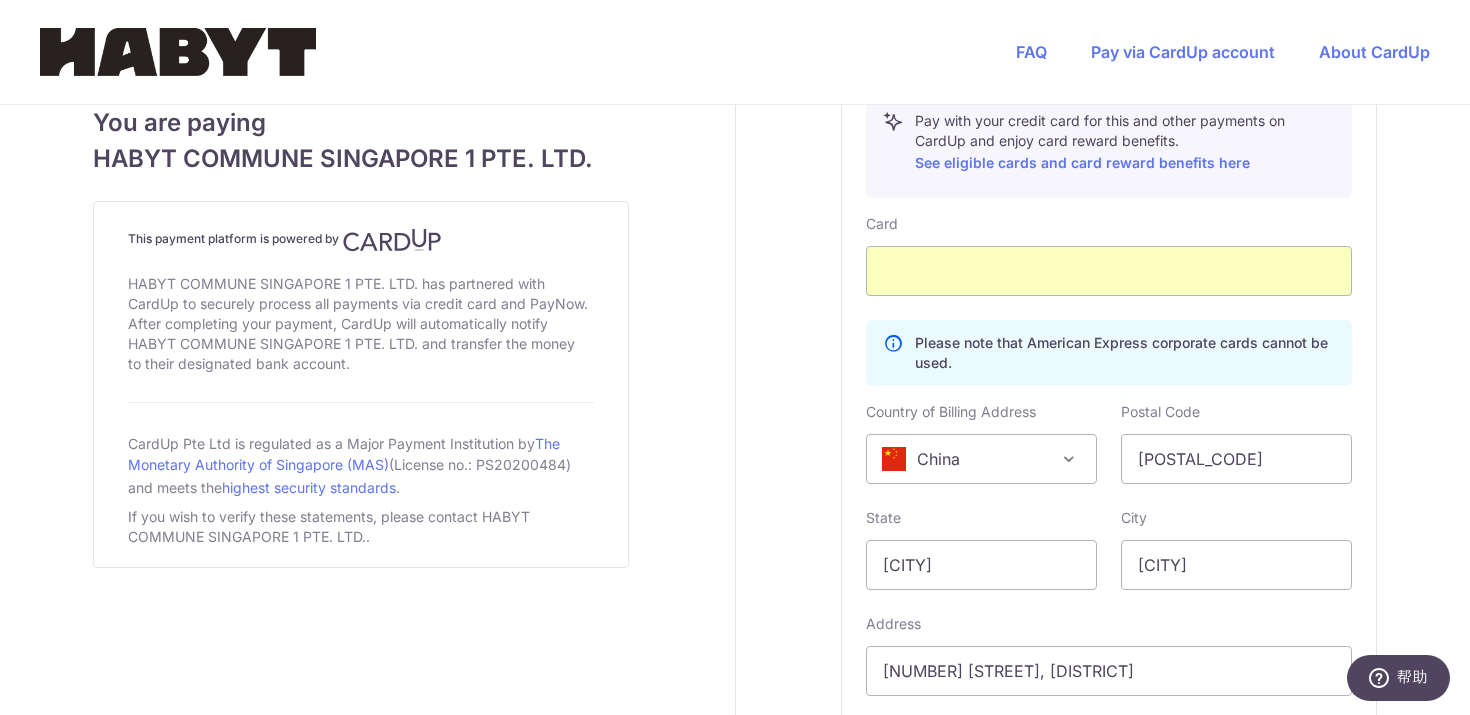 scroll, scrollTop: 995, scrollLeft: 0, axis: vertical 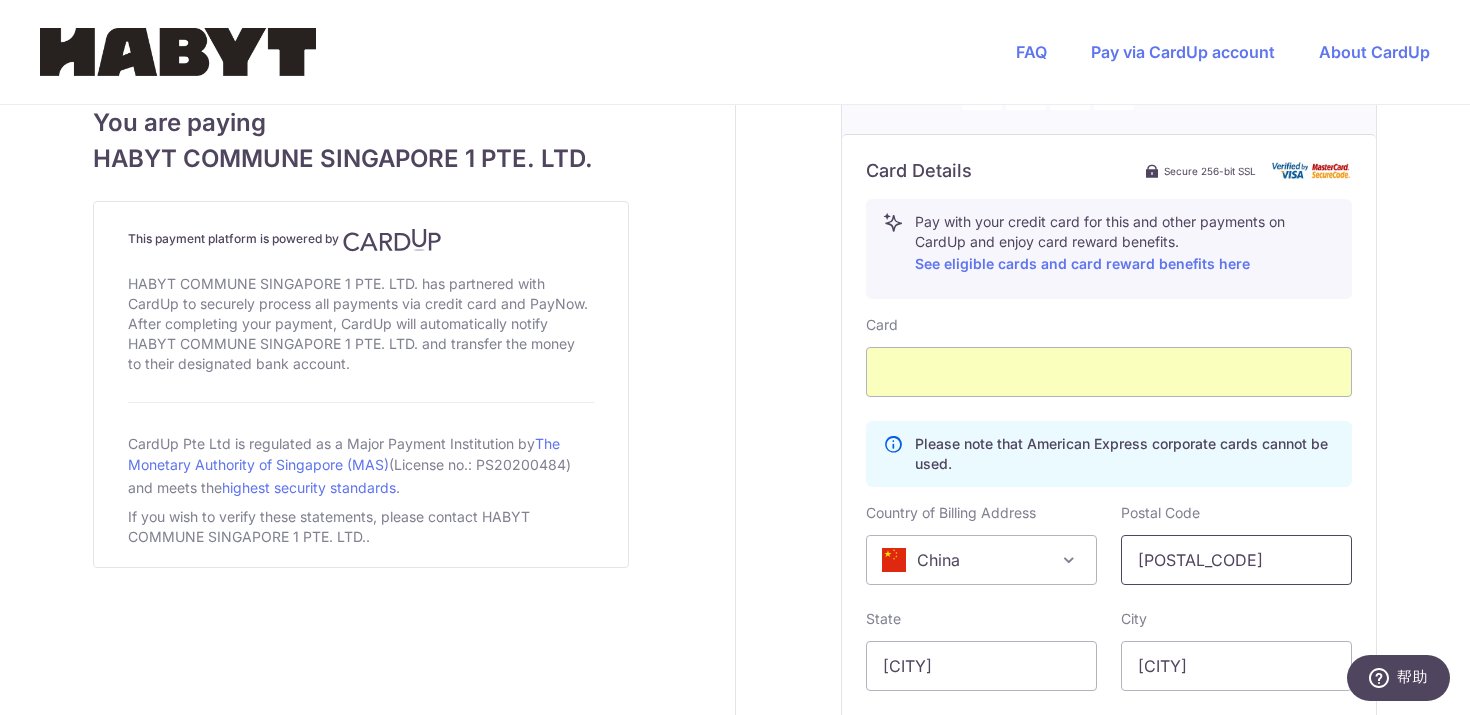 click on "[POSTAL_CODE]" at bounding box center (1236, 560) 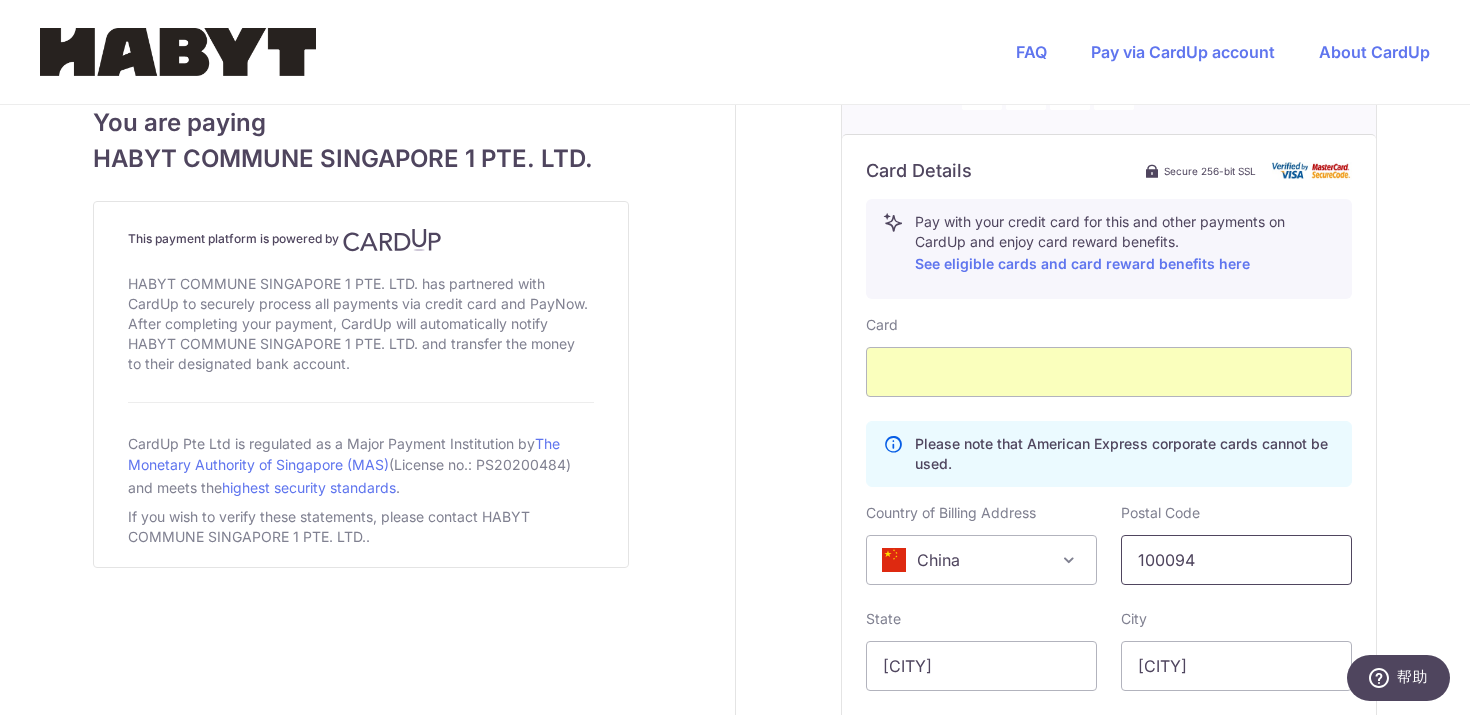 type on "100094" 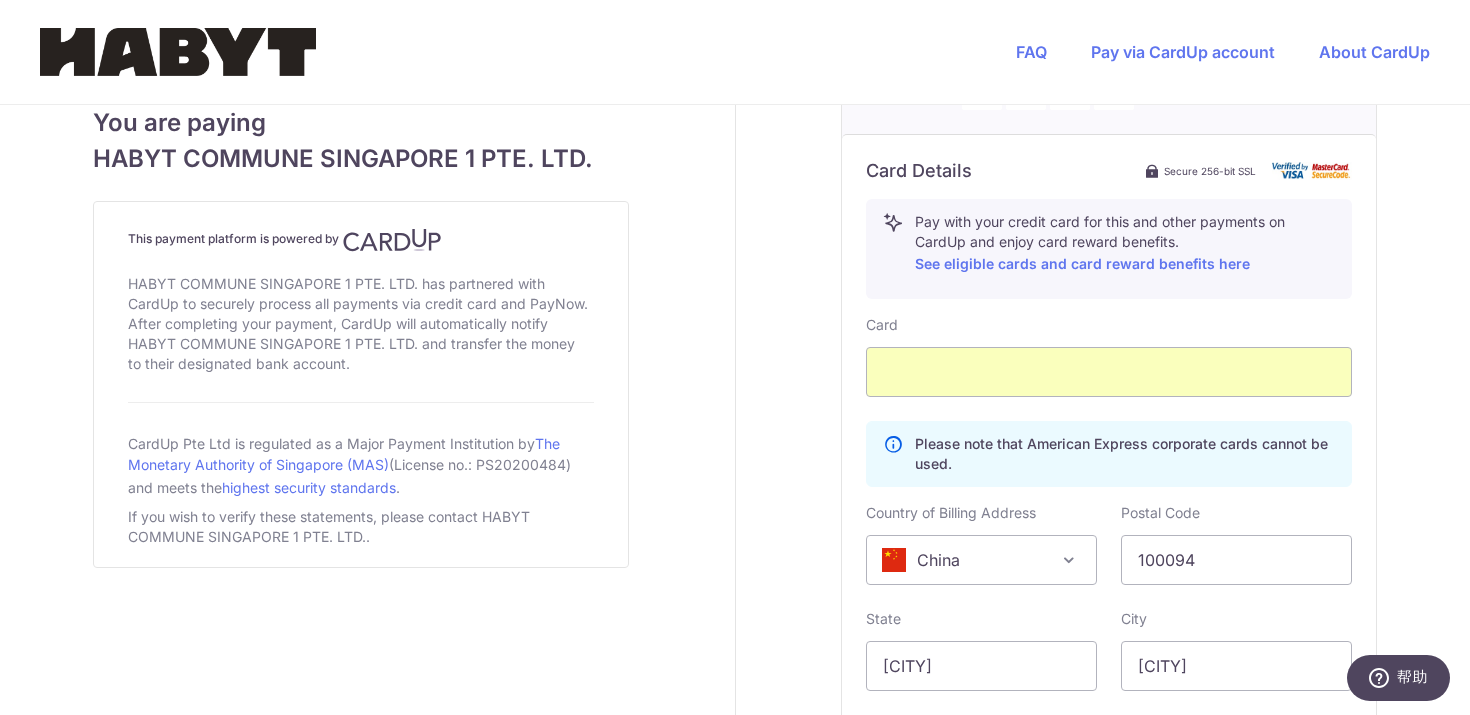 click on "Payment details
Amount to Recipient
3542.67
SGD
Amount is Invalid
Payment reference
Required and cannot contain special characters
Enter the invoice number or reference provided by your recipient to help them identify this payment.
Your details
First Name
[FIRST]
Last Name
[LAST]
Email Address" at bounding box center [1109, 88] 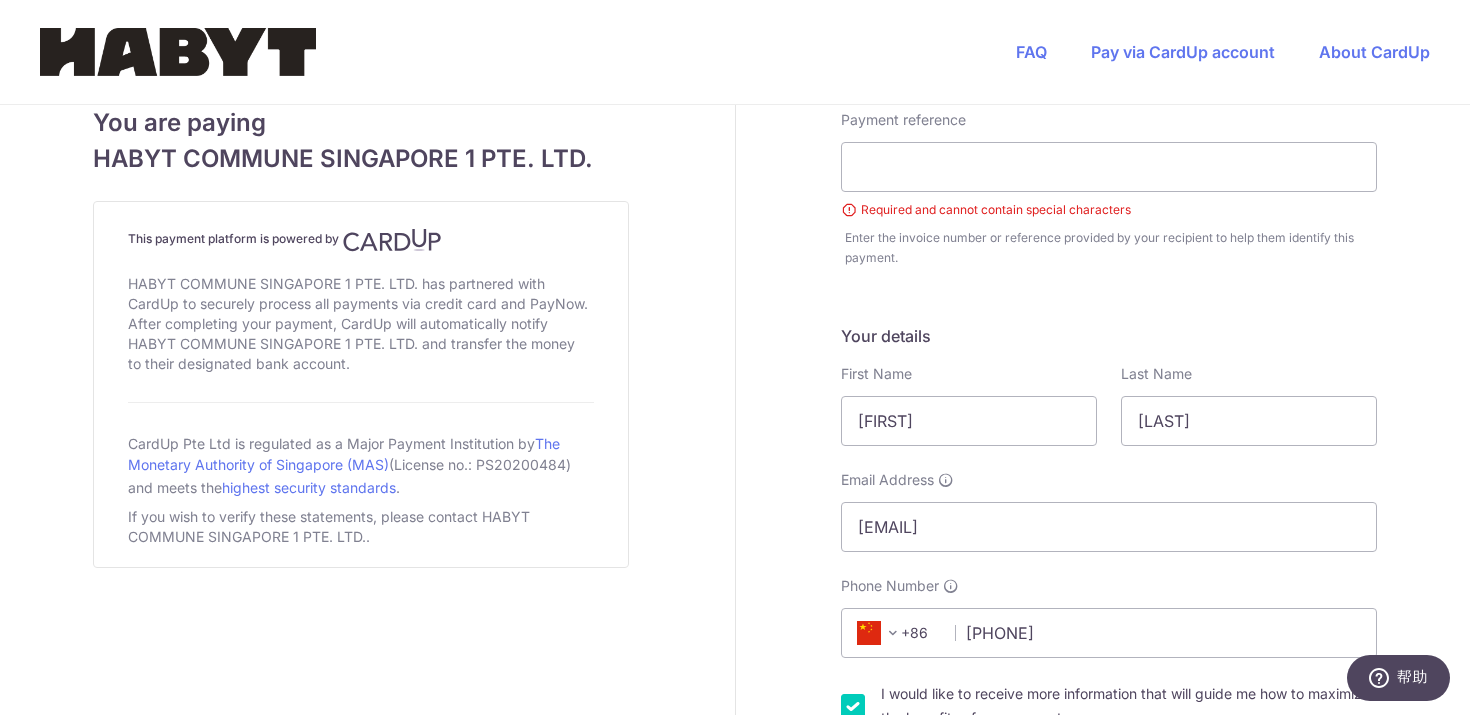 scroll, scrollTop: 0, scrollLeft: 0, axis: both 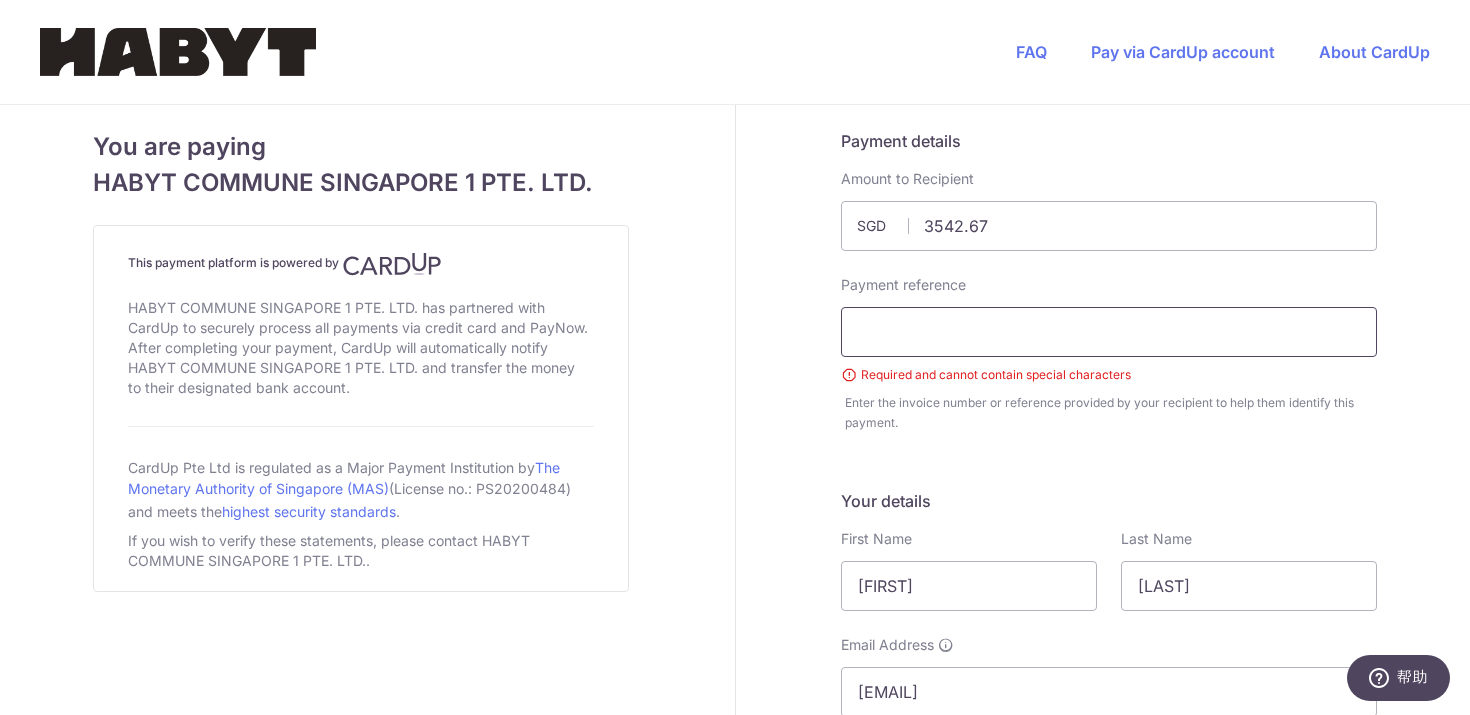 click at bounding box center [1109, 332] 